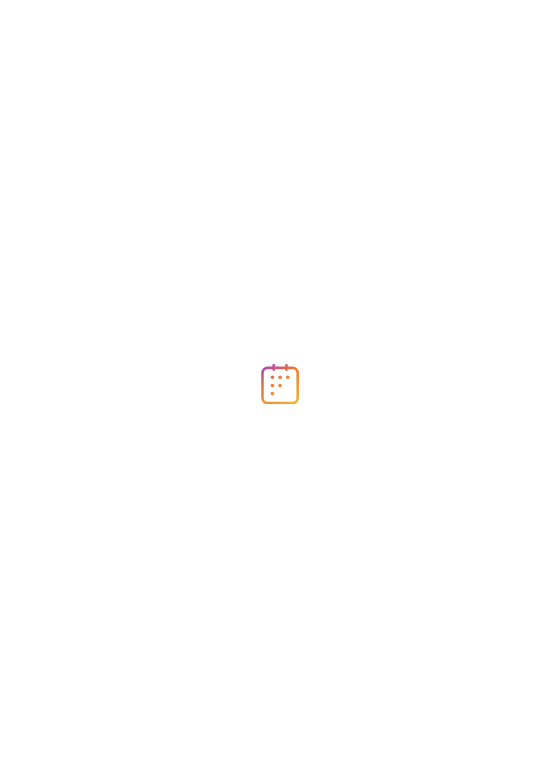 scroll, scrollTop: 0, scrollLeft: 0, axis: both 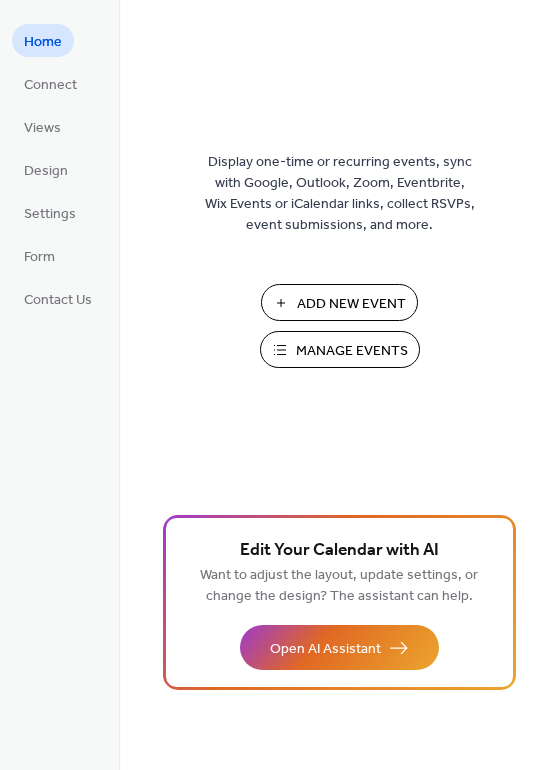 click on "Add New Event" at bounding box center (351, 304) 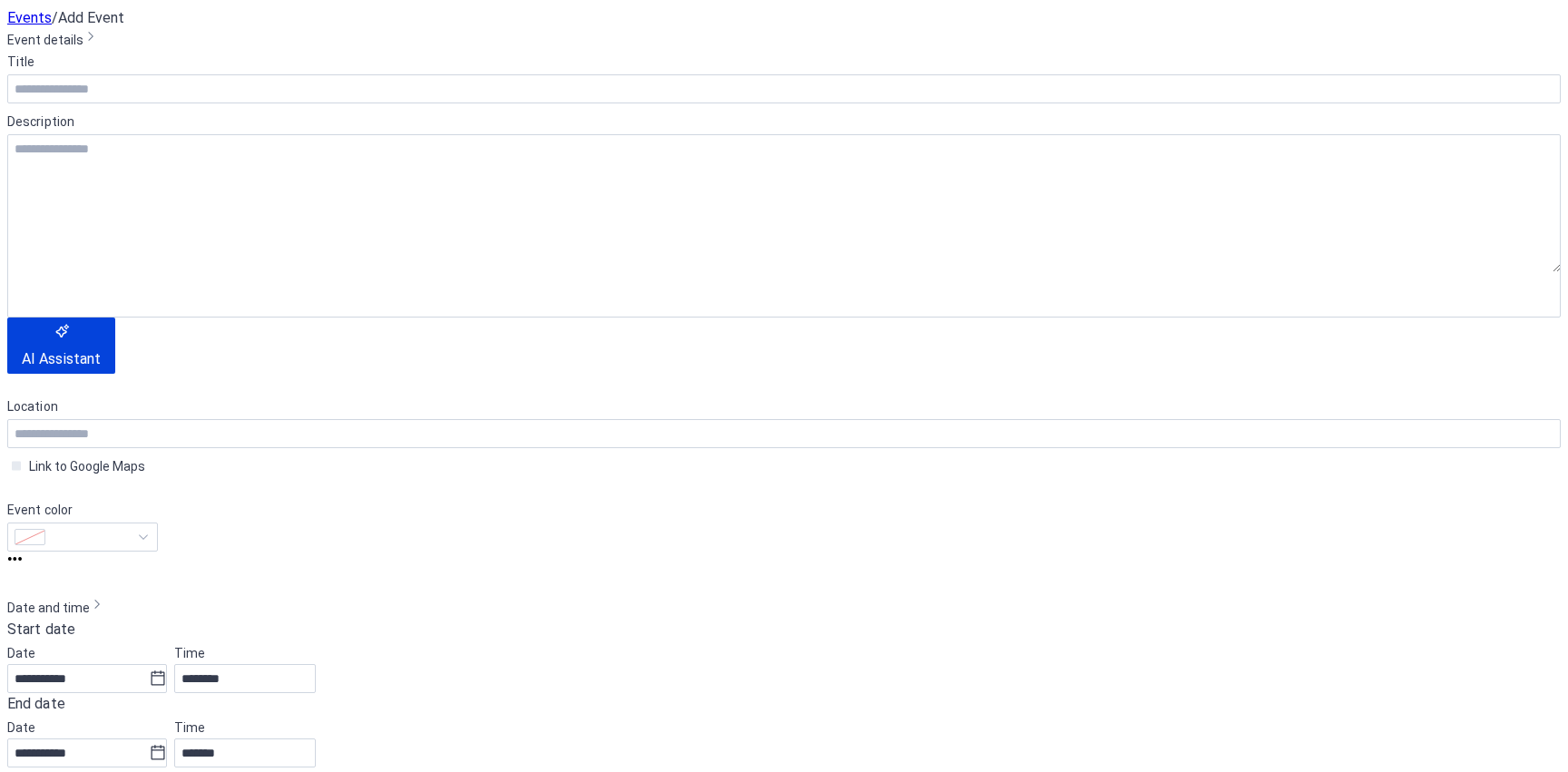 scroll, scrollTop: 0, scrollLeft: 0, axis: both 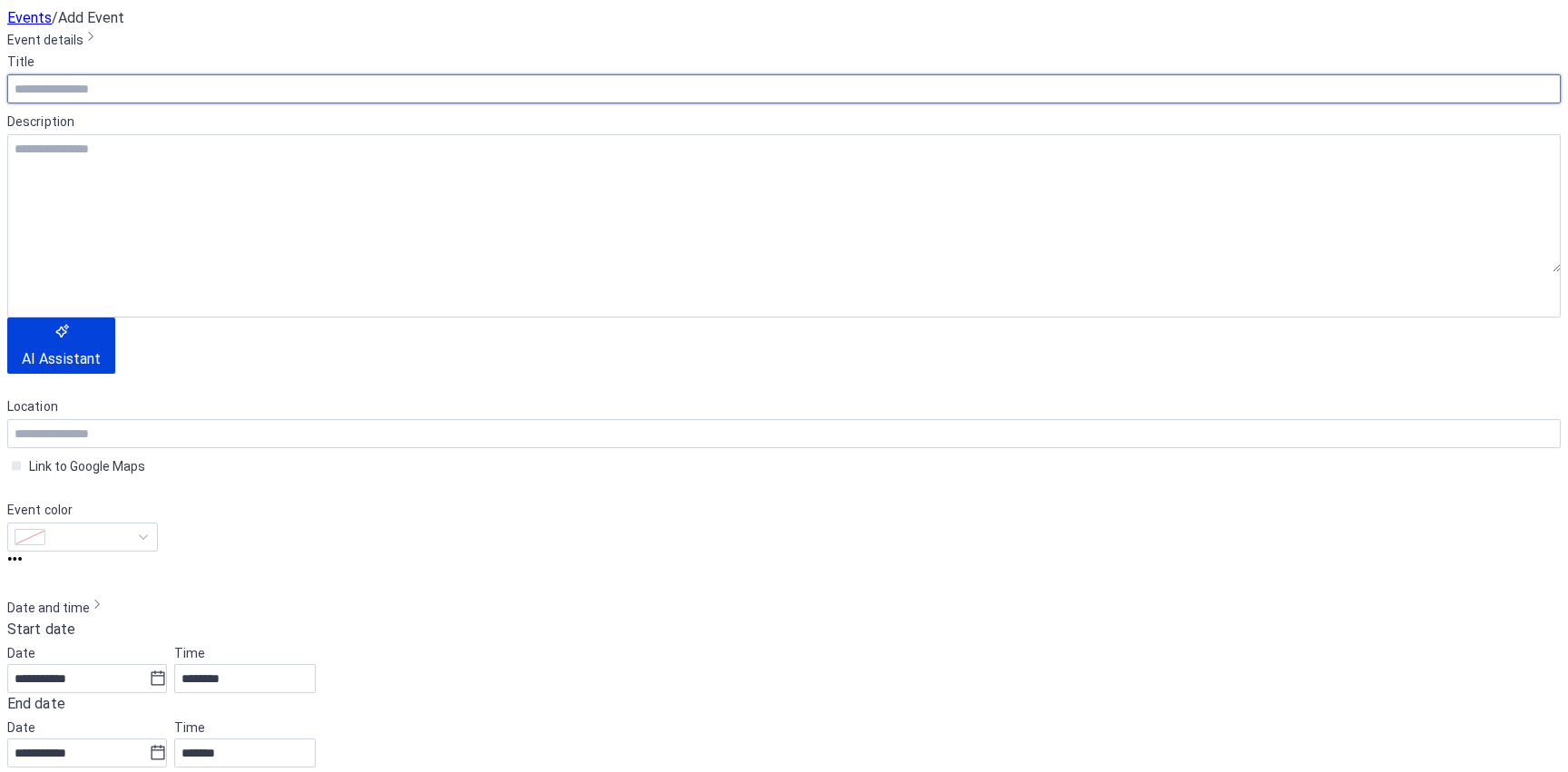 click at bounding box center (784, 89) 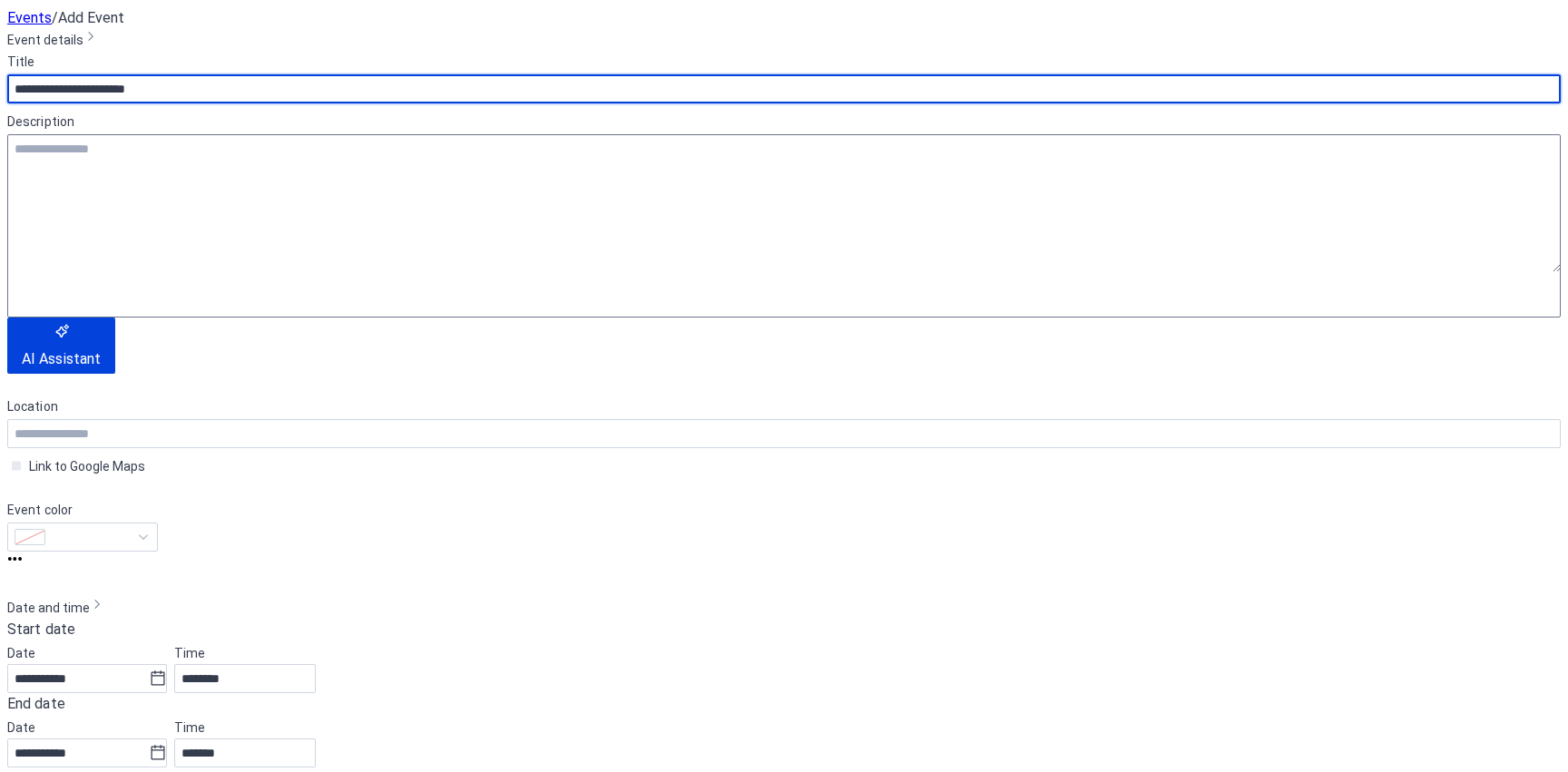 type on "**********" 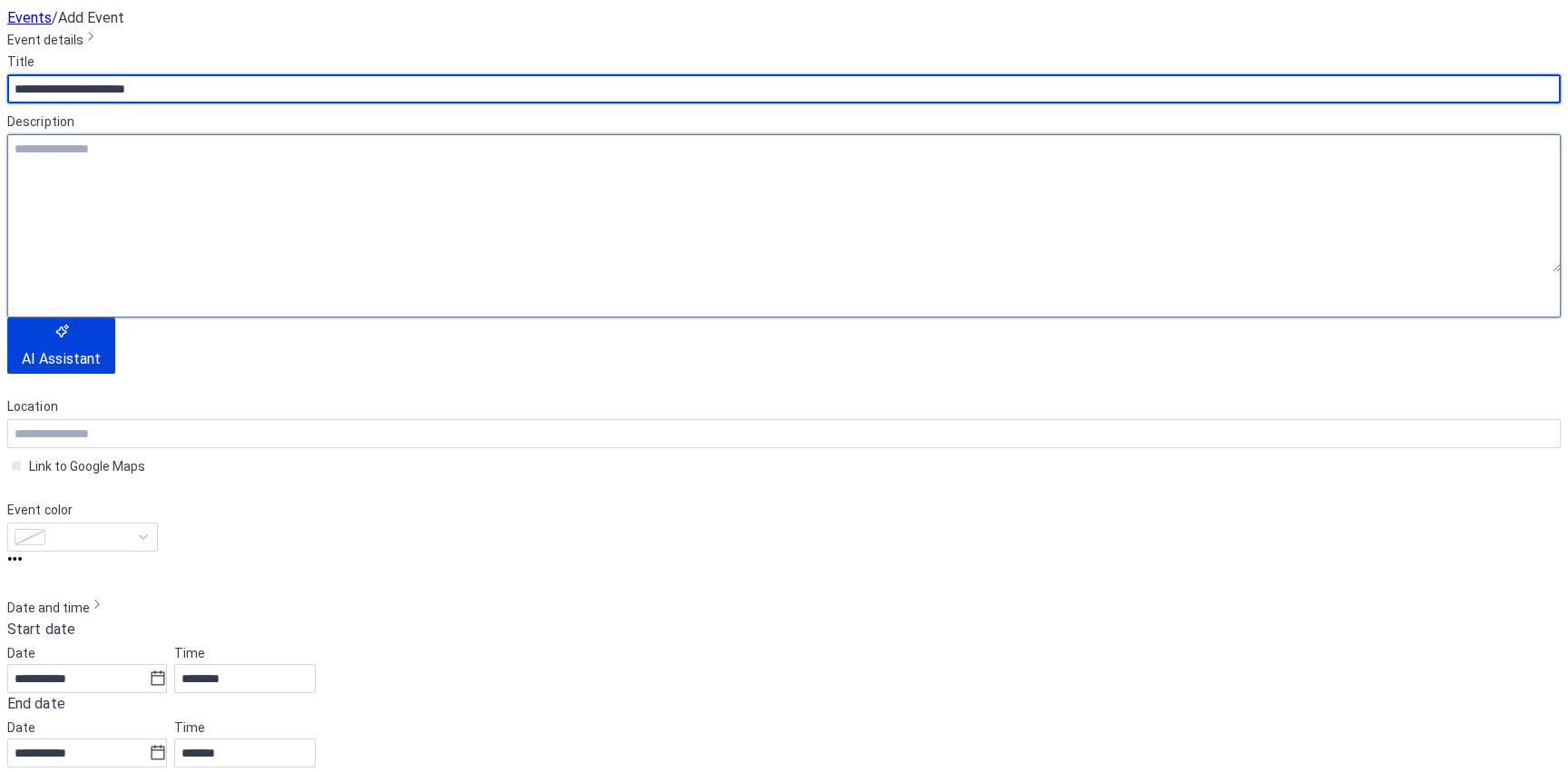 click at bounding box center (784, 203) 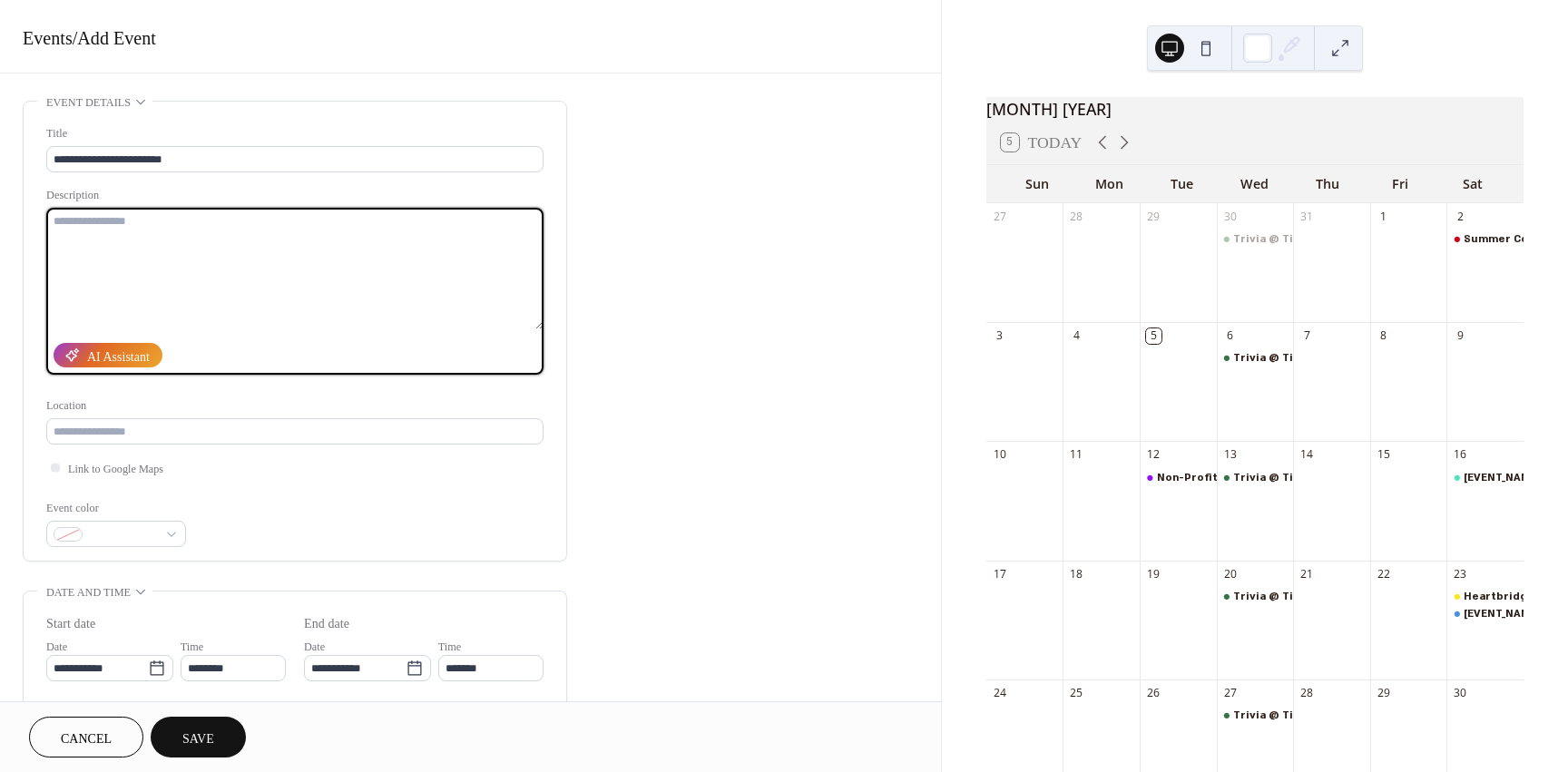 click at bounding box center (295, 269) 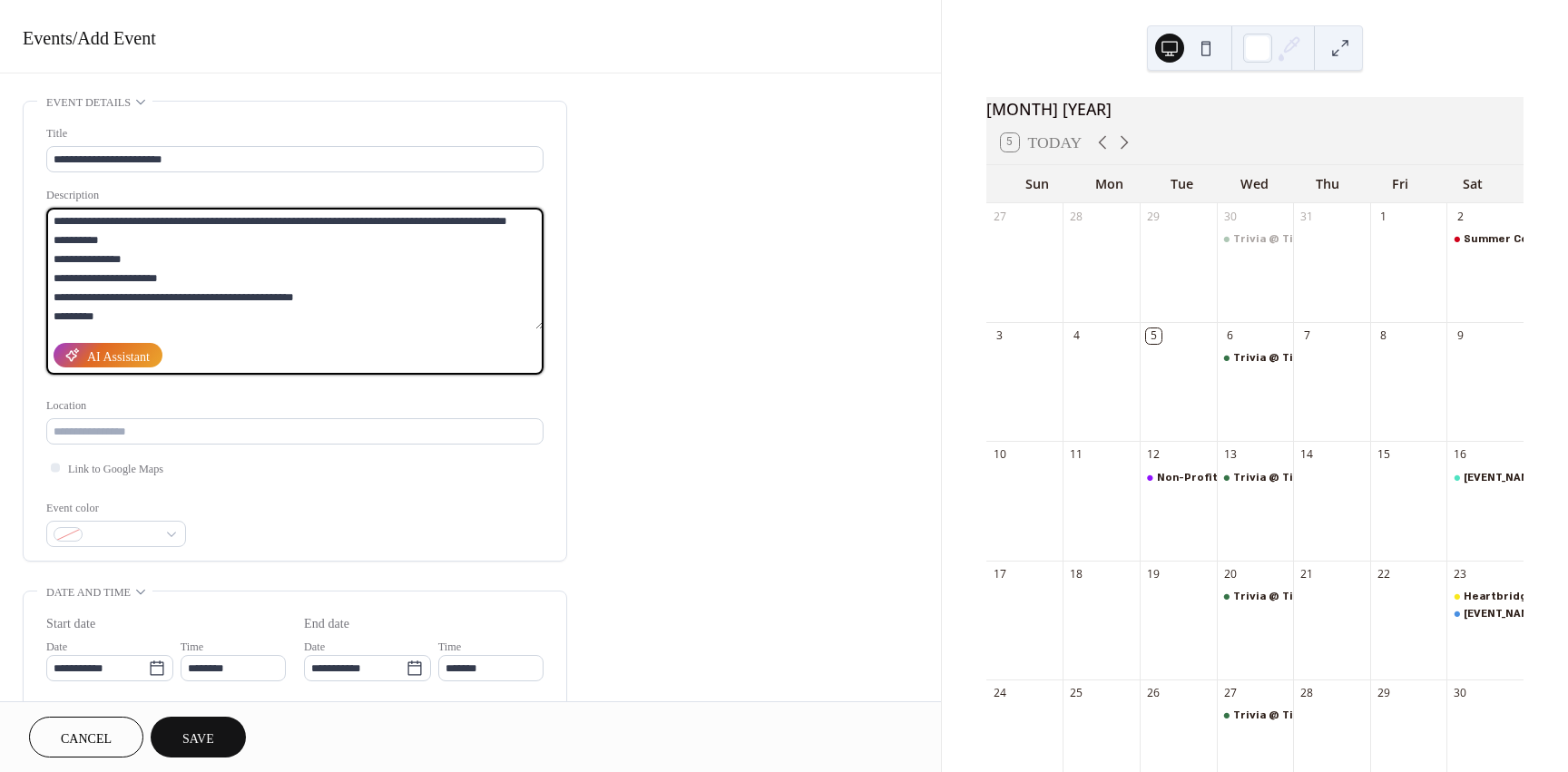 scroll, scrollTop: 112, scrollLeft: 0, axis: vertical 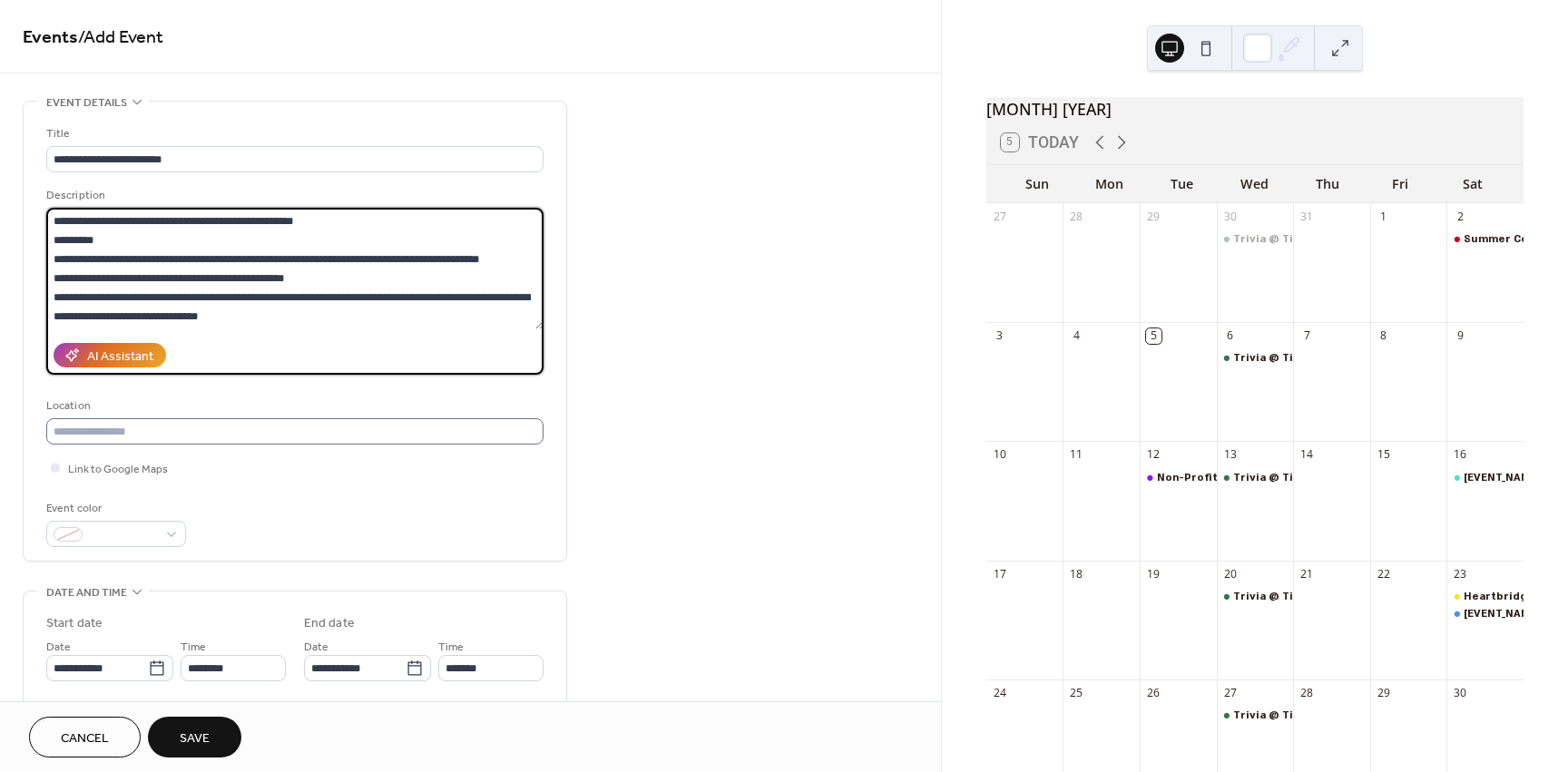 type on "Description Location Link to Google Maps Event color [COLOR] ••• Start date Date Time End date Date Time All day Show date only Hide end time ••• Recurring event Do not repeat ••• Event image ••• Event links URL Text to display Open in new tab ••• Categories No categories added yet. Add Category ••• RSVP Enable RSVP Save" 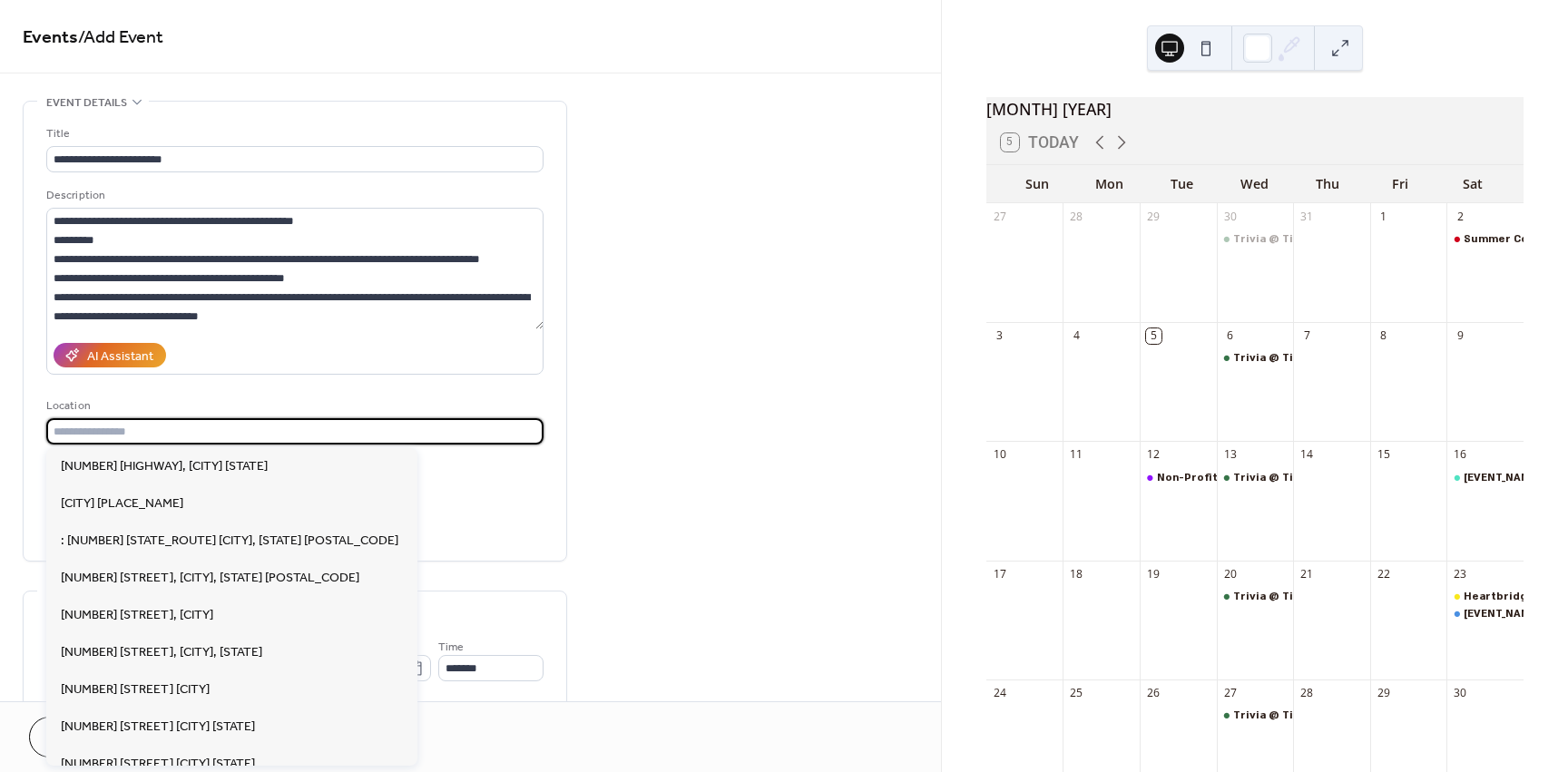 click at bounding box center [295, 431] 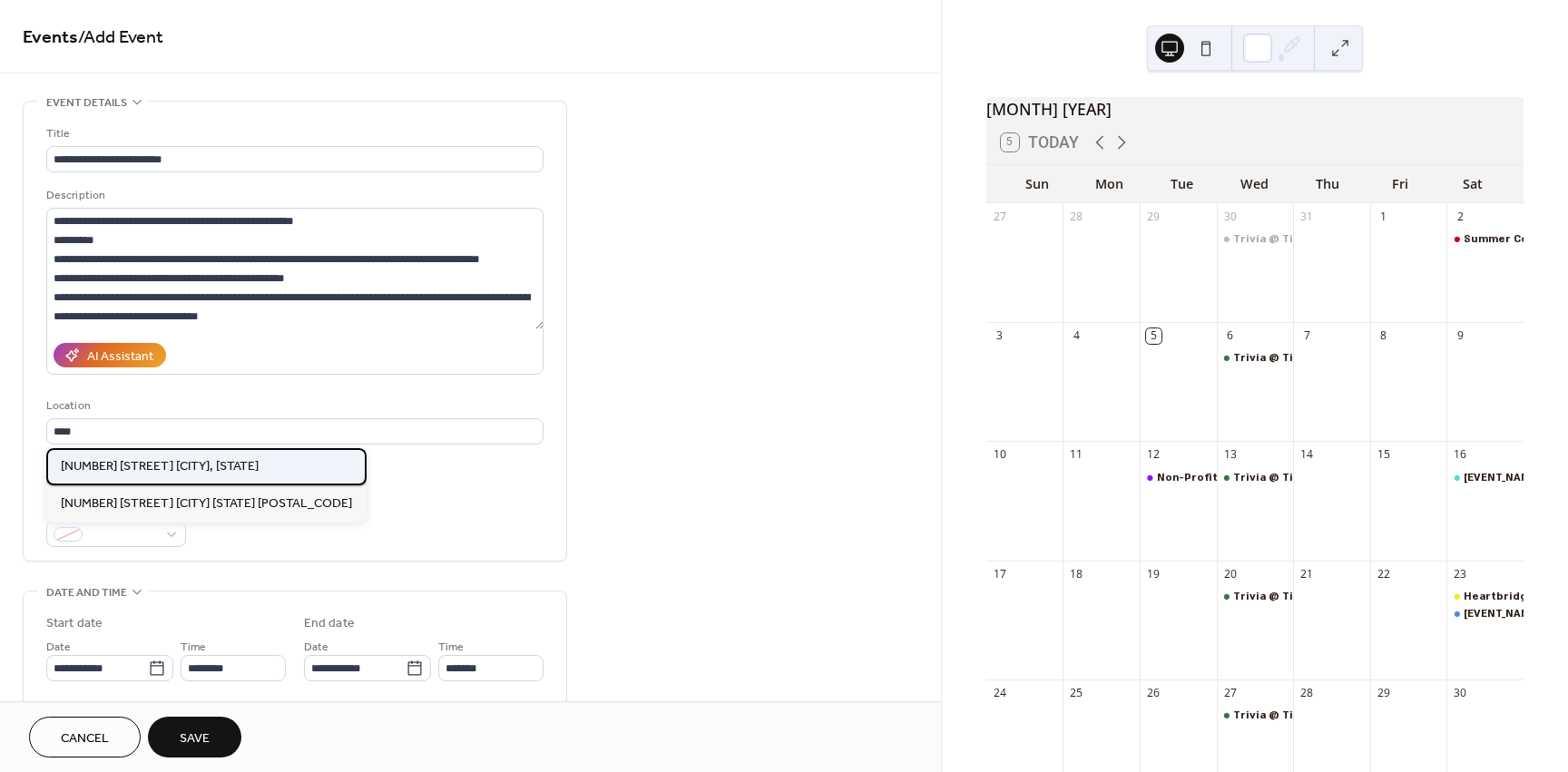 click on "[NUMBER] [STREET] [CITY], [STATE]" at bounding box center [160, 466] 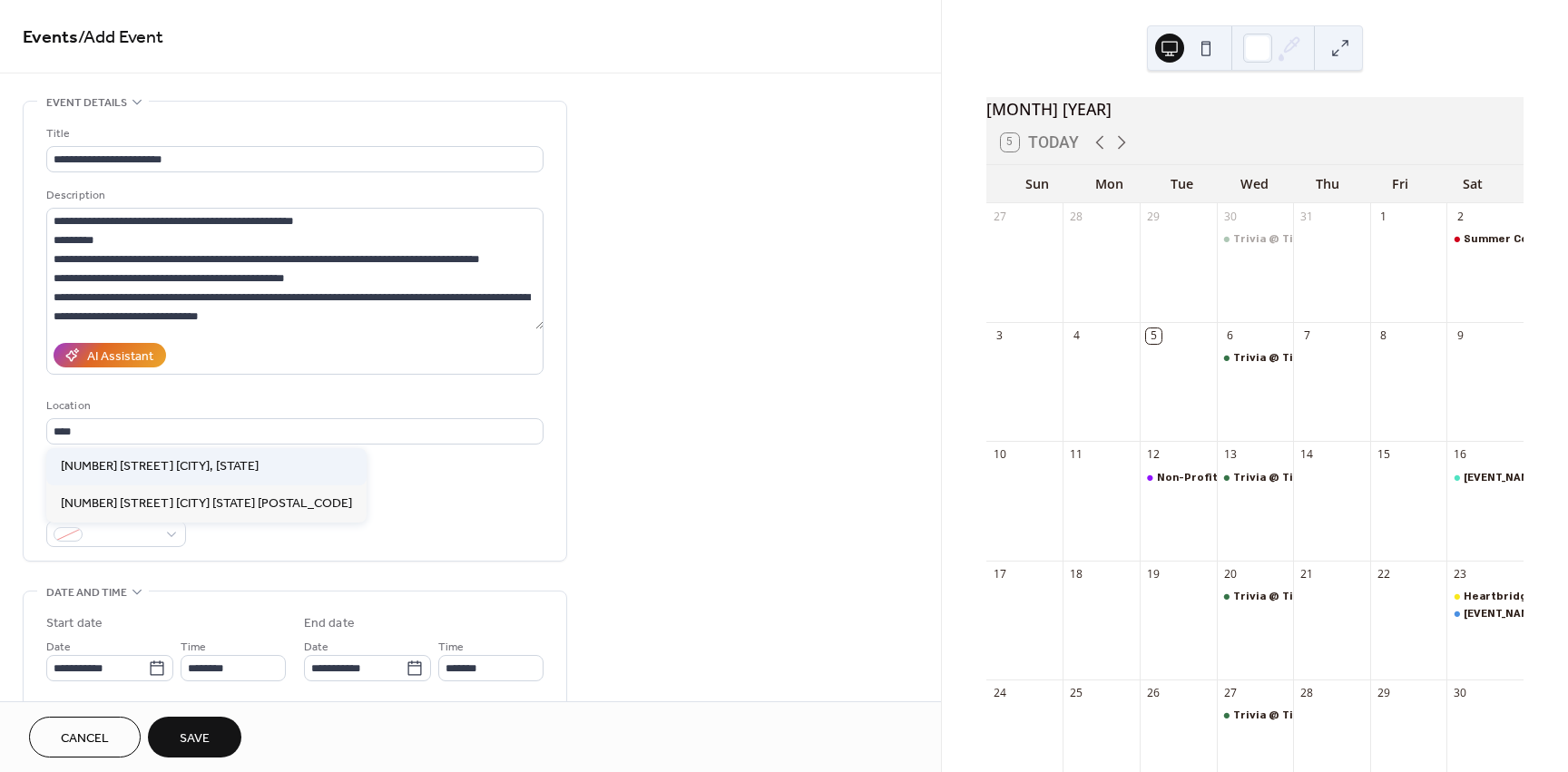type on "**********" 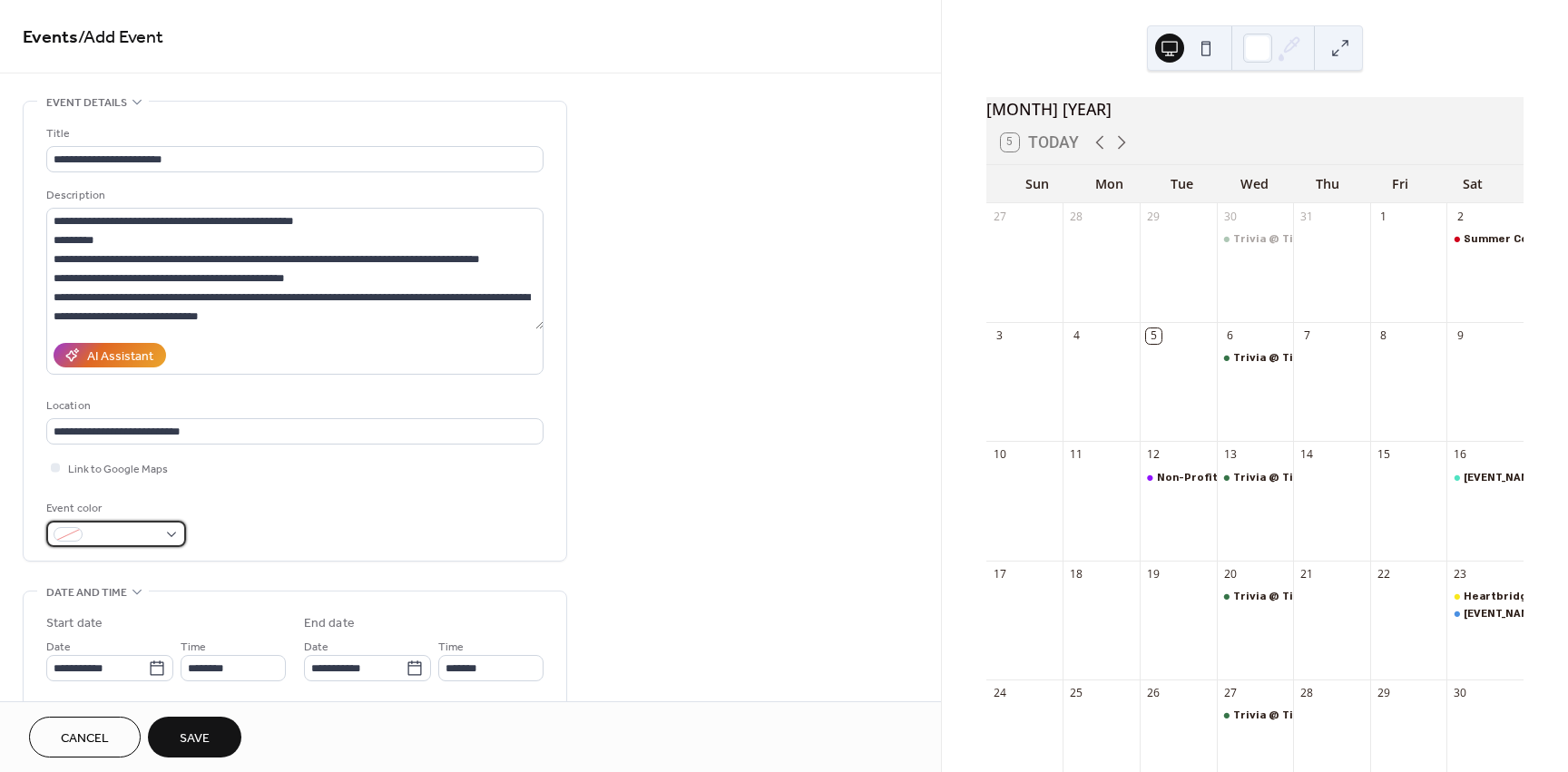 click at bounding box center [68, 534] 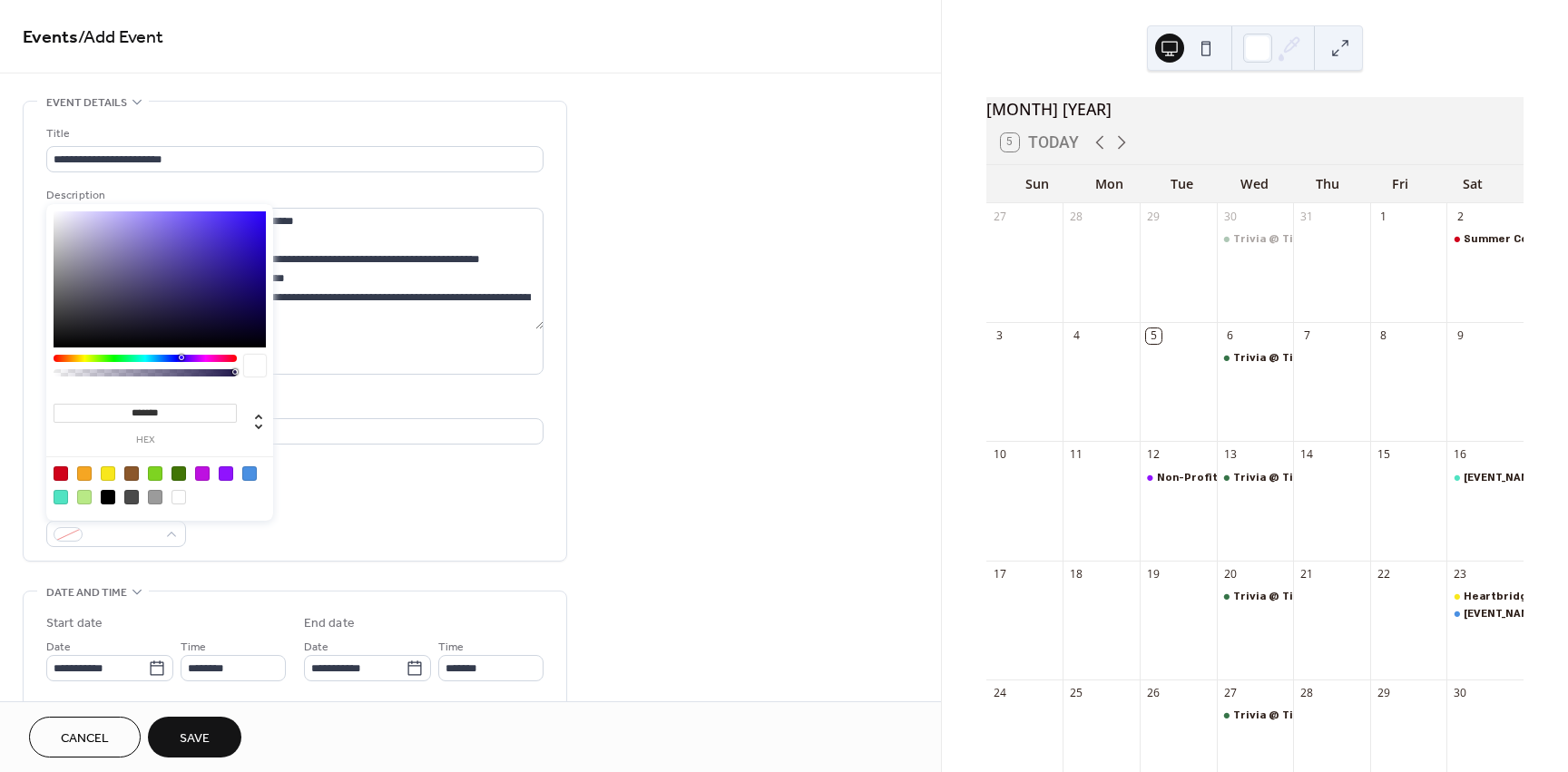 click at bounding box center [84, 474] 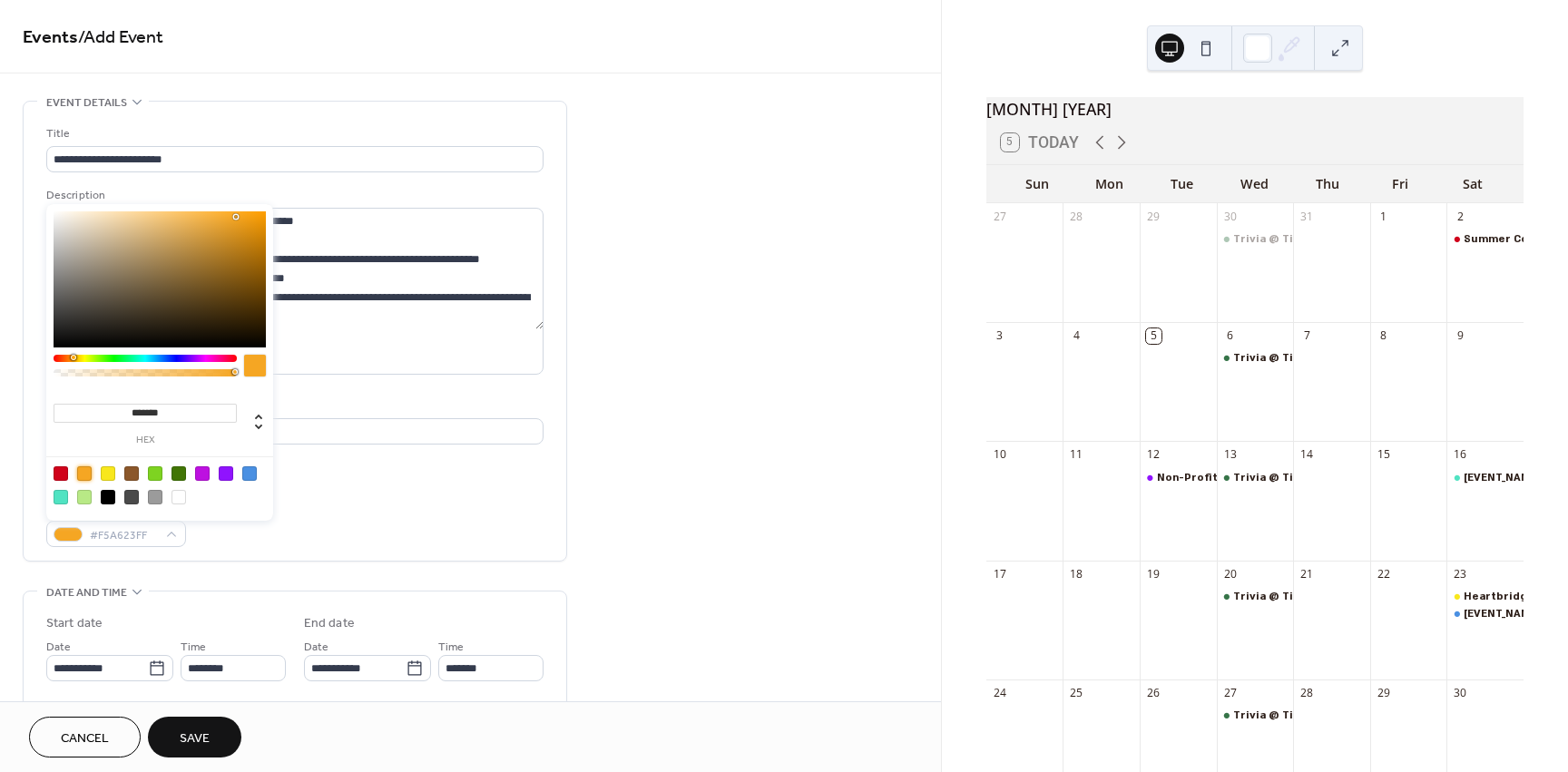 click on "Event color [COLOR]" at bounding box center (295, 523) 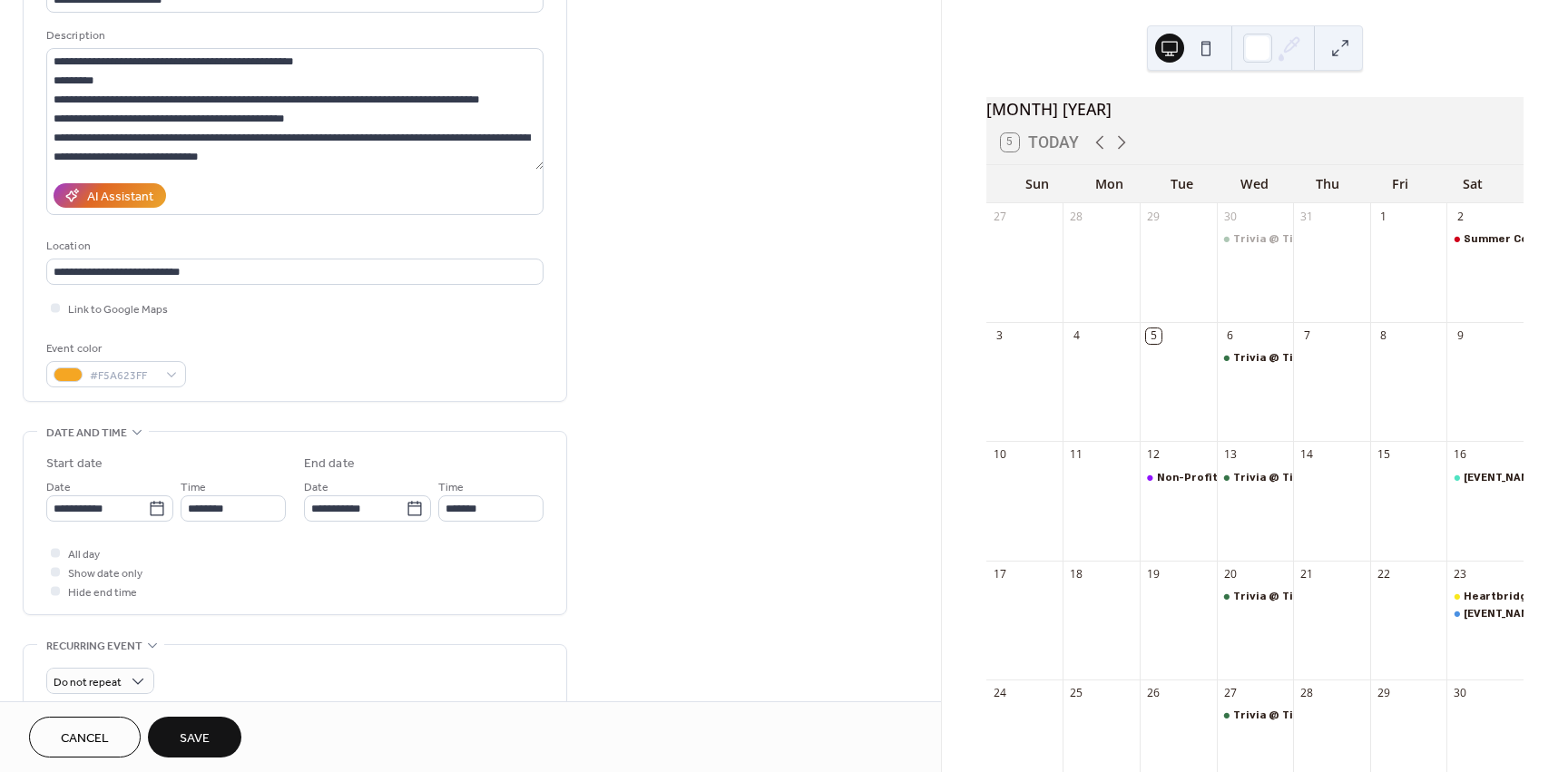 scroll, scrollTop: 181, scrollLeft: 0, axis: vertical 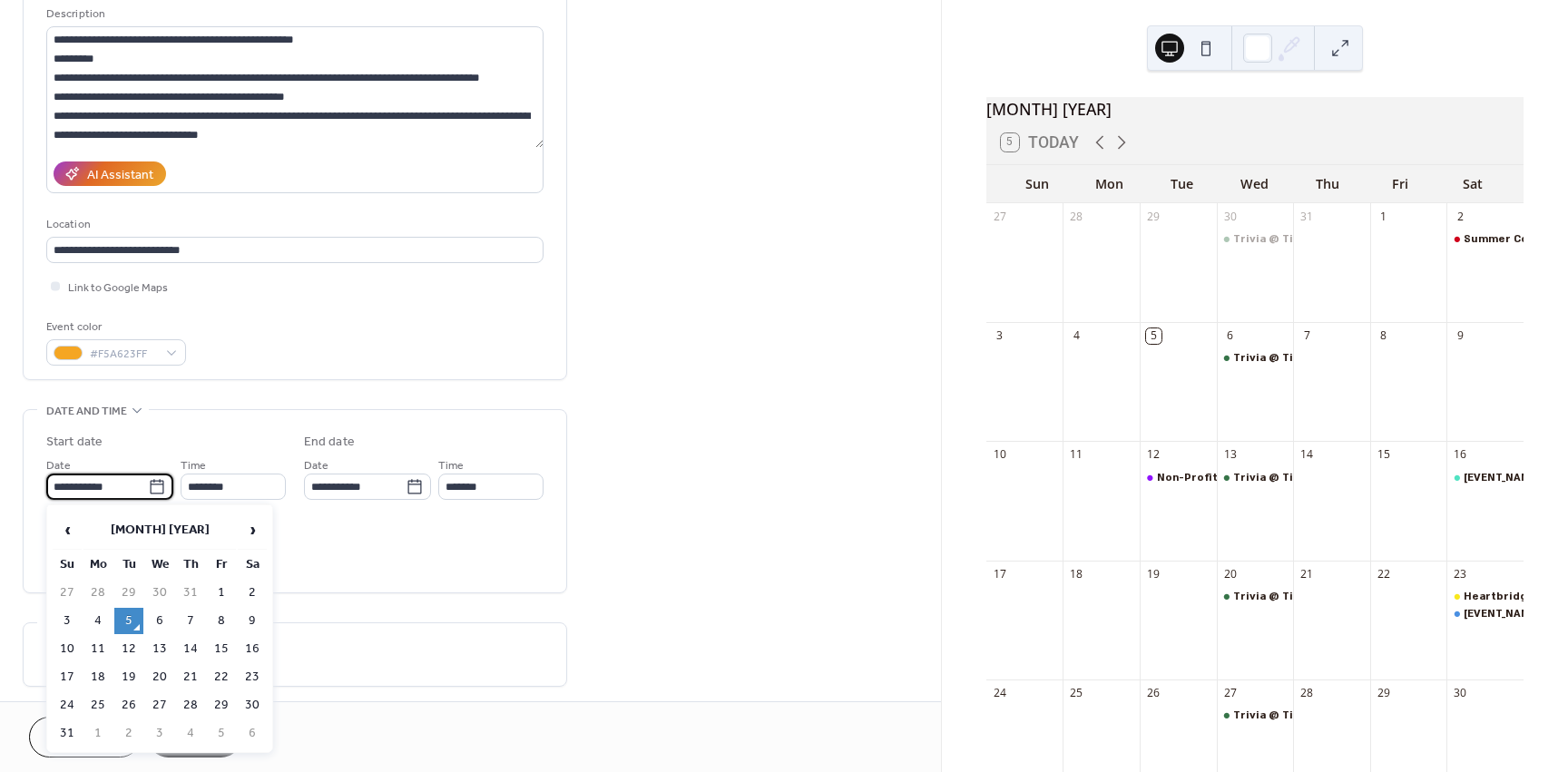 click on "**********" at bounding box center (97, 486) 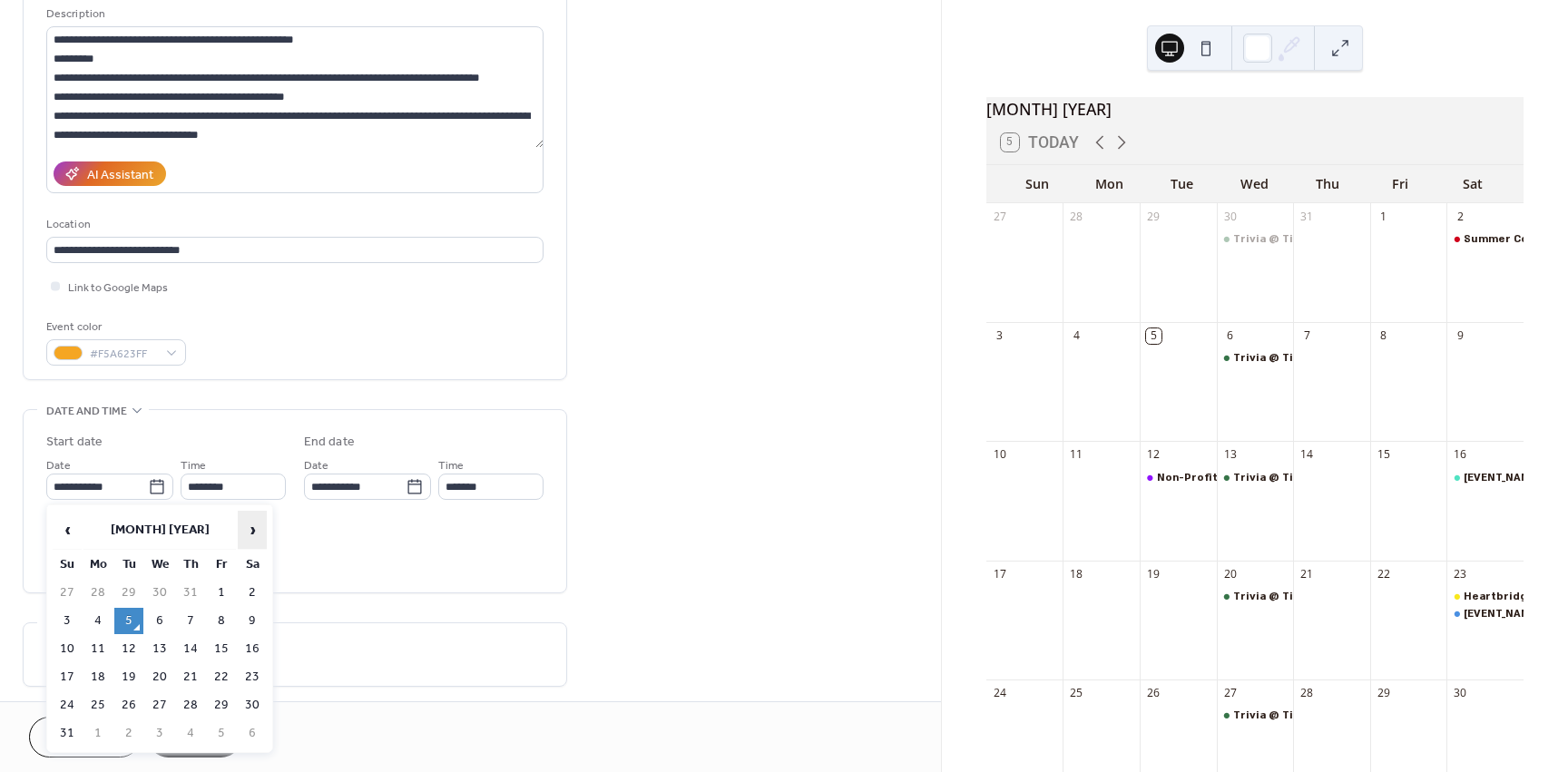 click on "›" at bounding box center (252, 530) 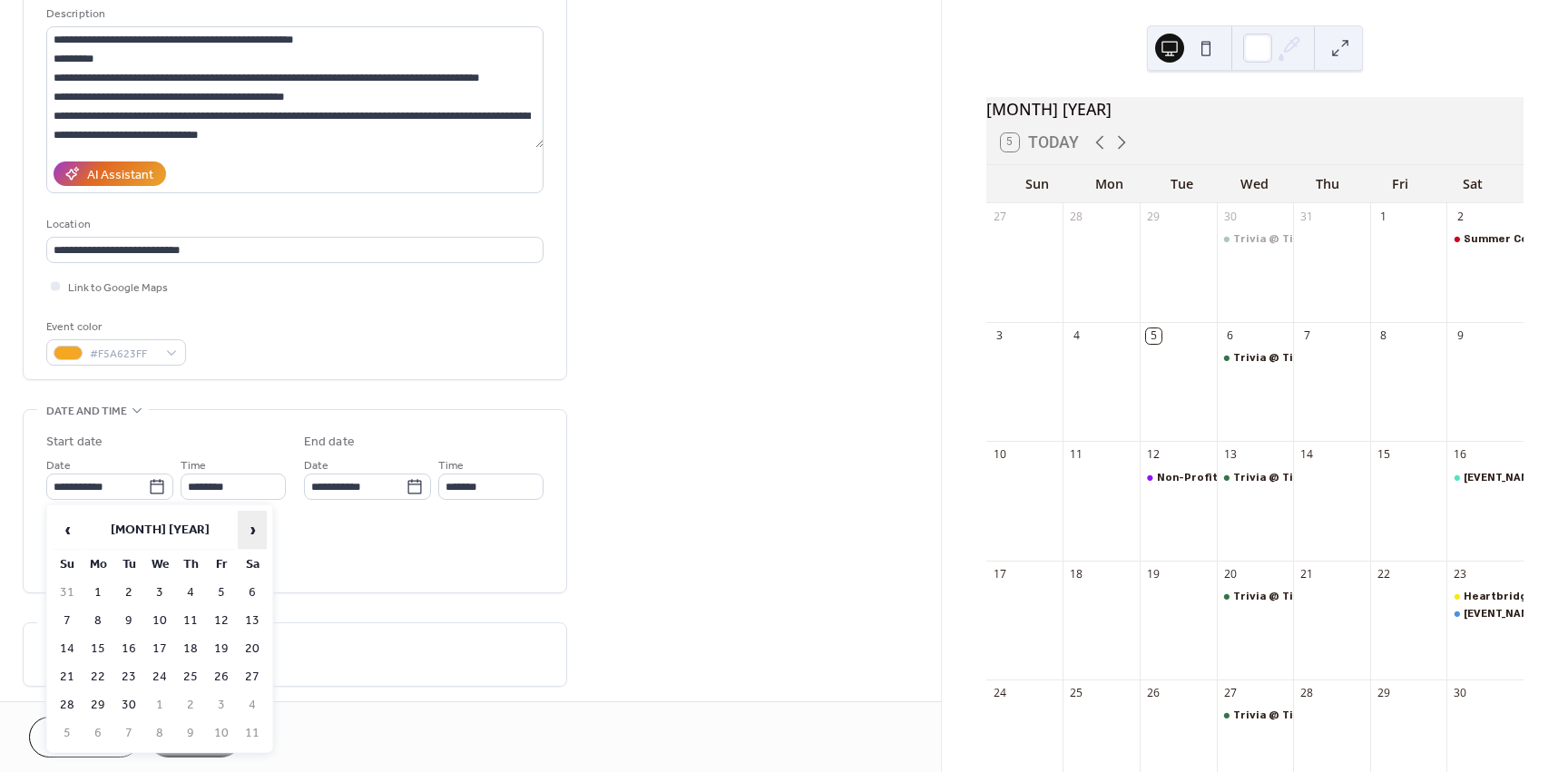 click on "›" at bounding box center (252, 530) 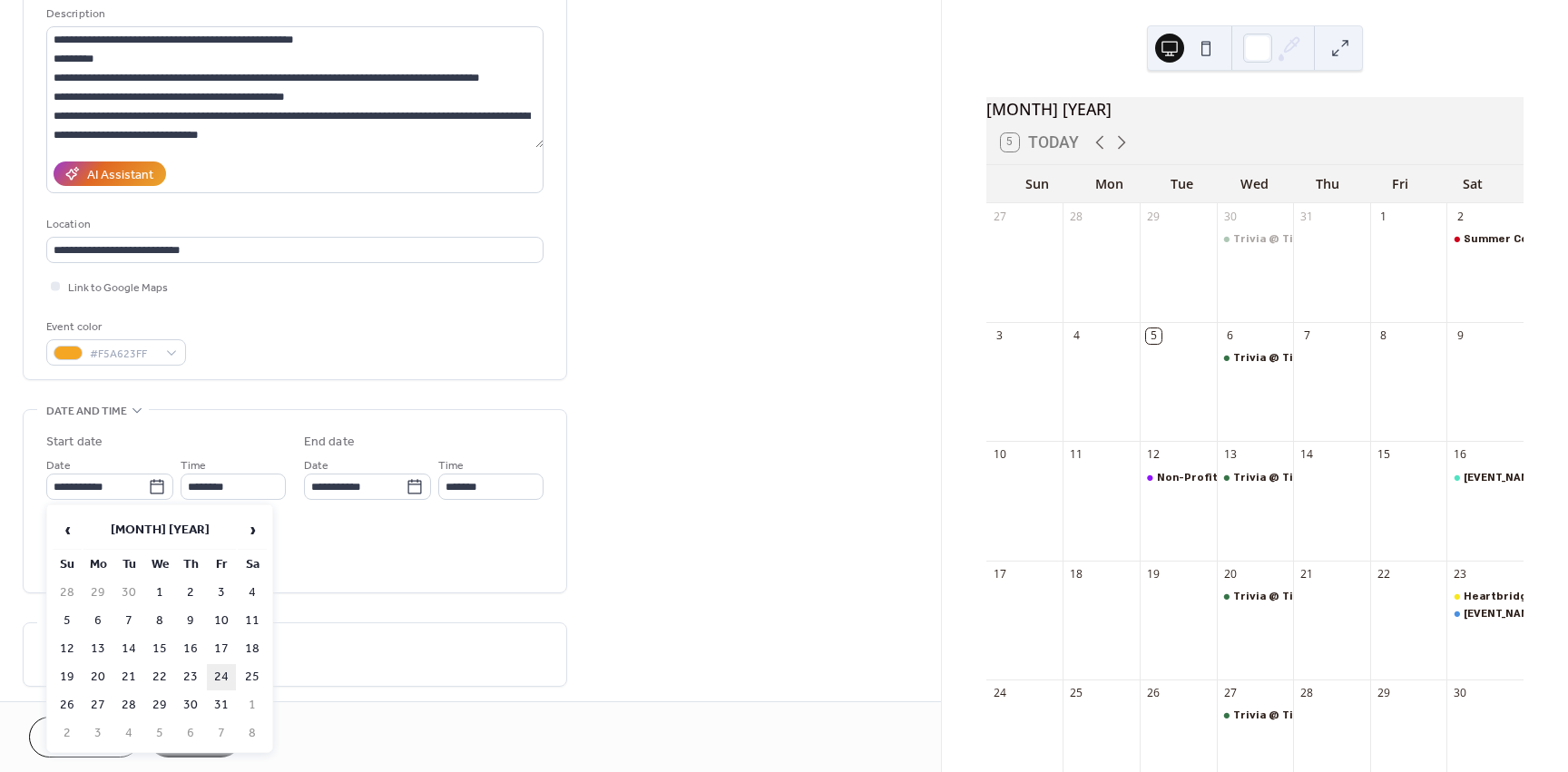 click on "24" at bounding box center [221, 677] 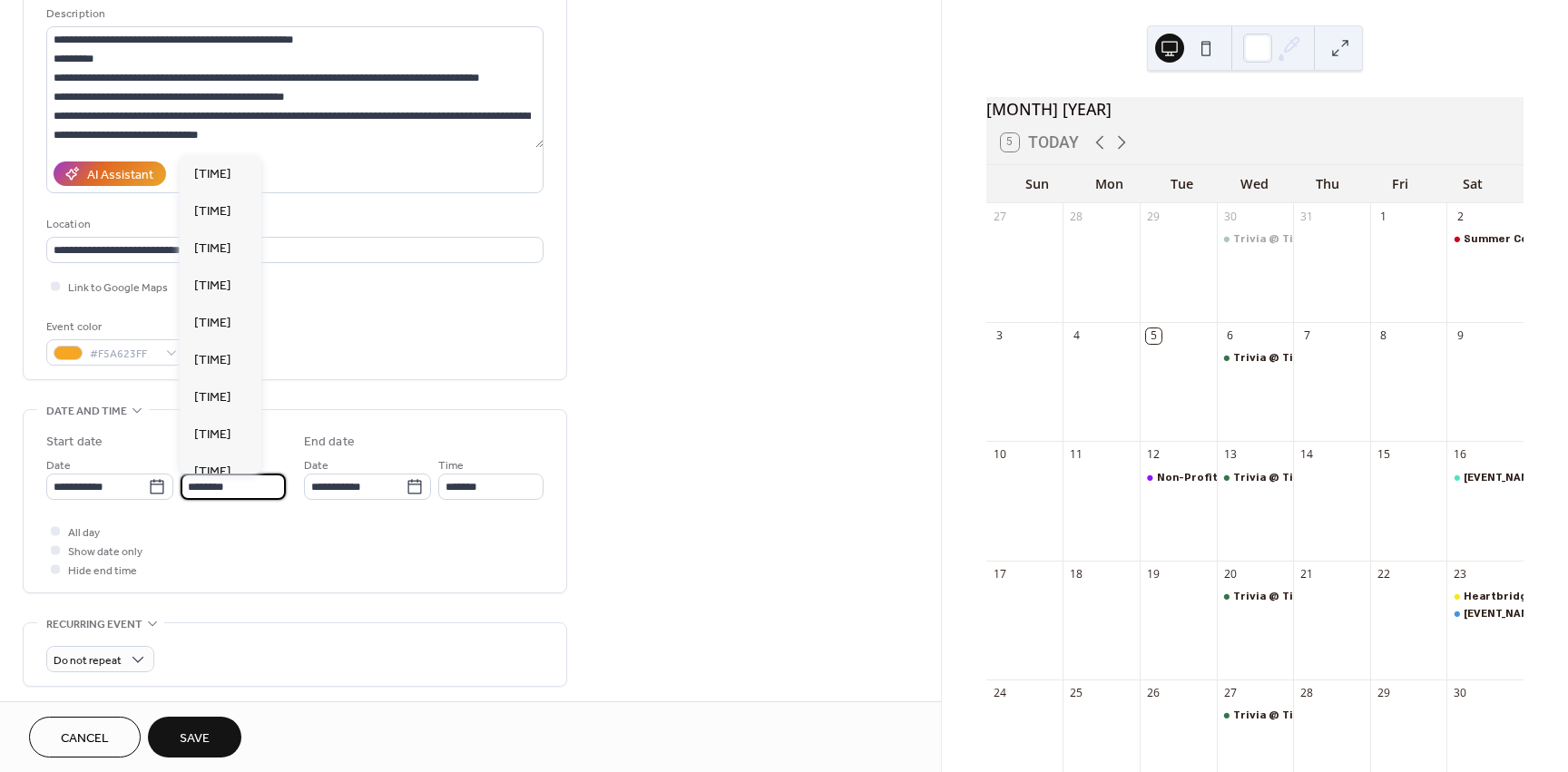click on "********" at bounding box center [233, 486] 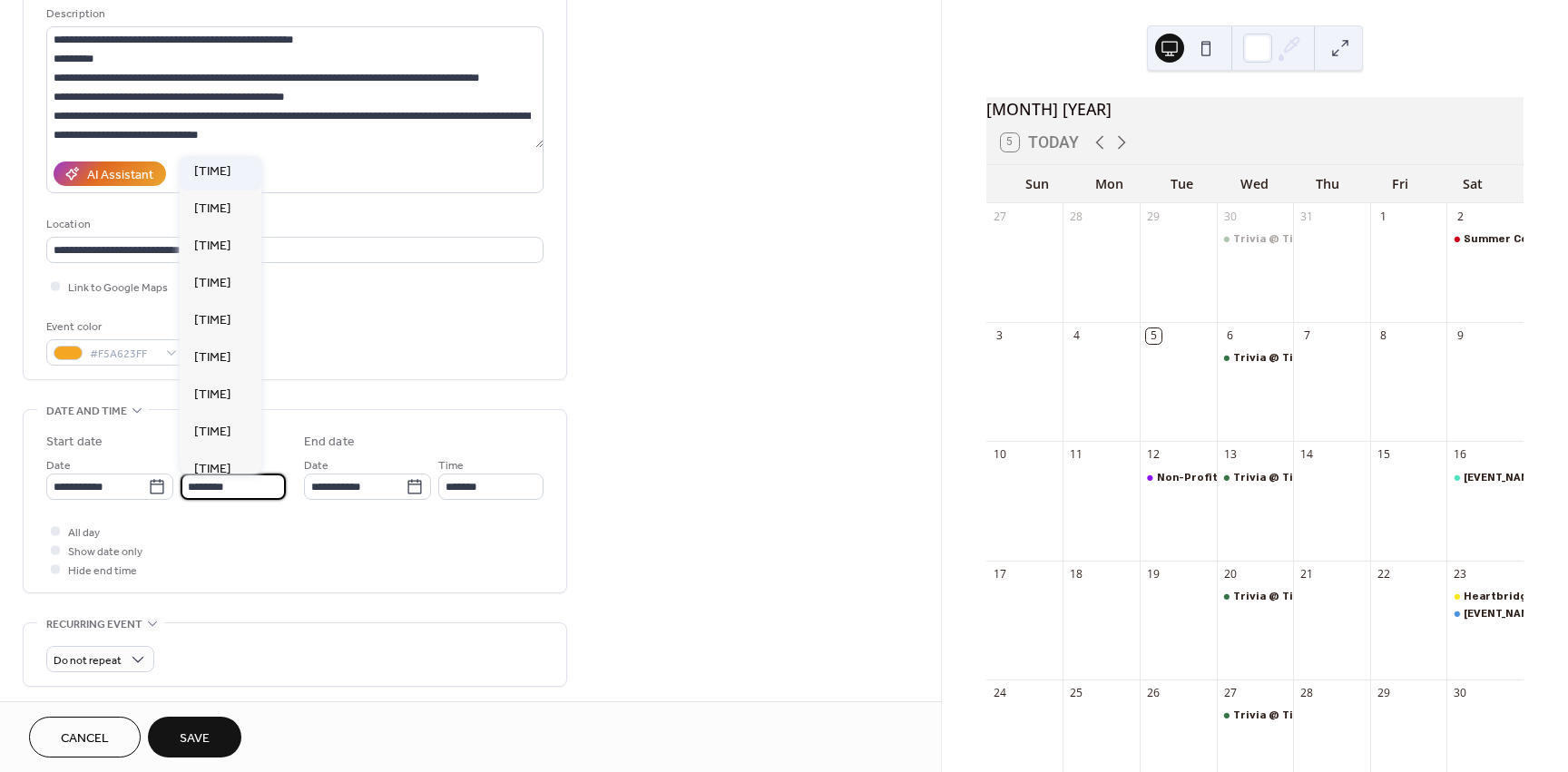 scroll, scrollTop: 2330, scrollLeft: 0, axis: vertical 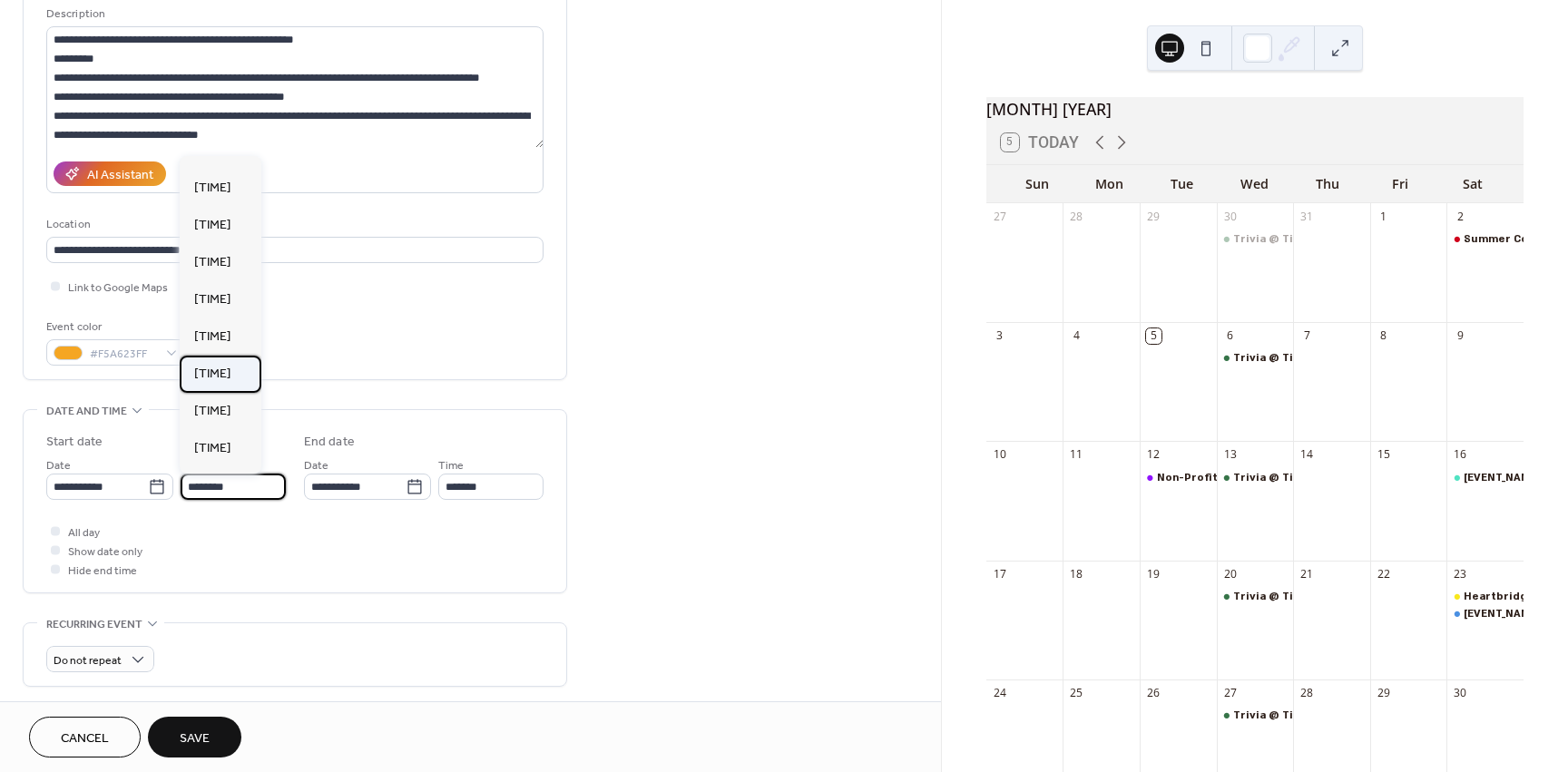 click on "[TIME]" at bounding box center [212, 374] 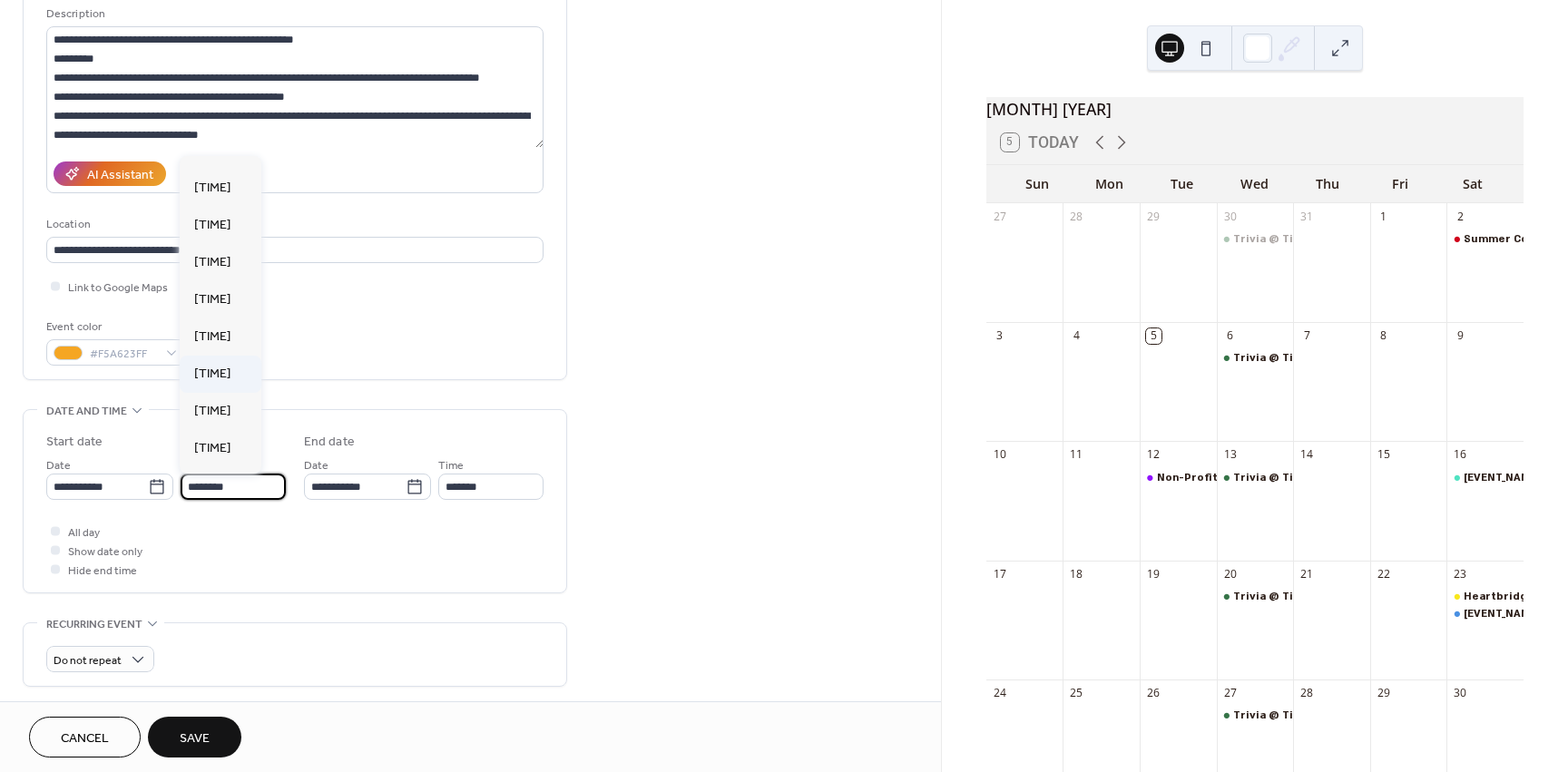 type on "*******" 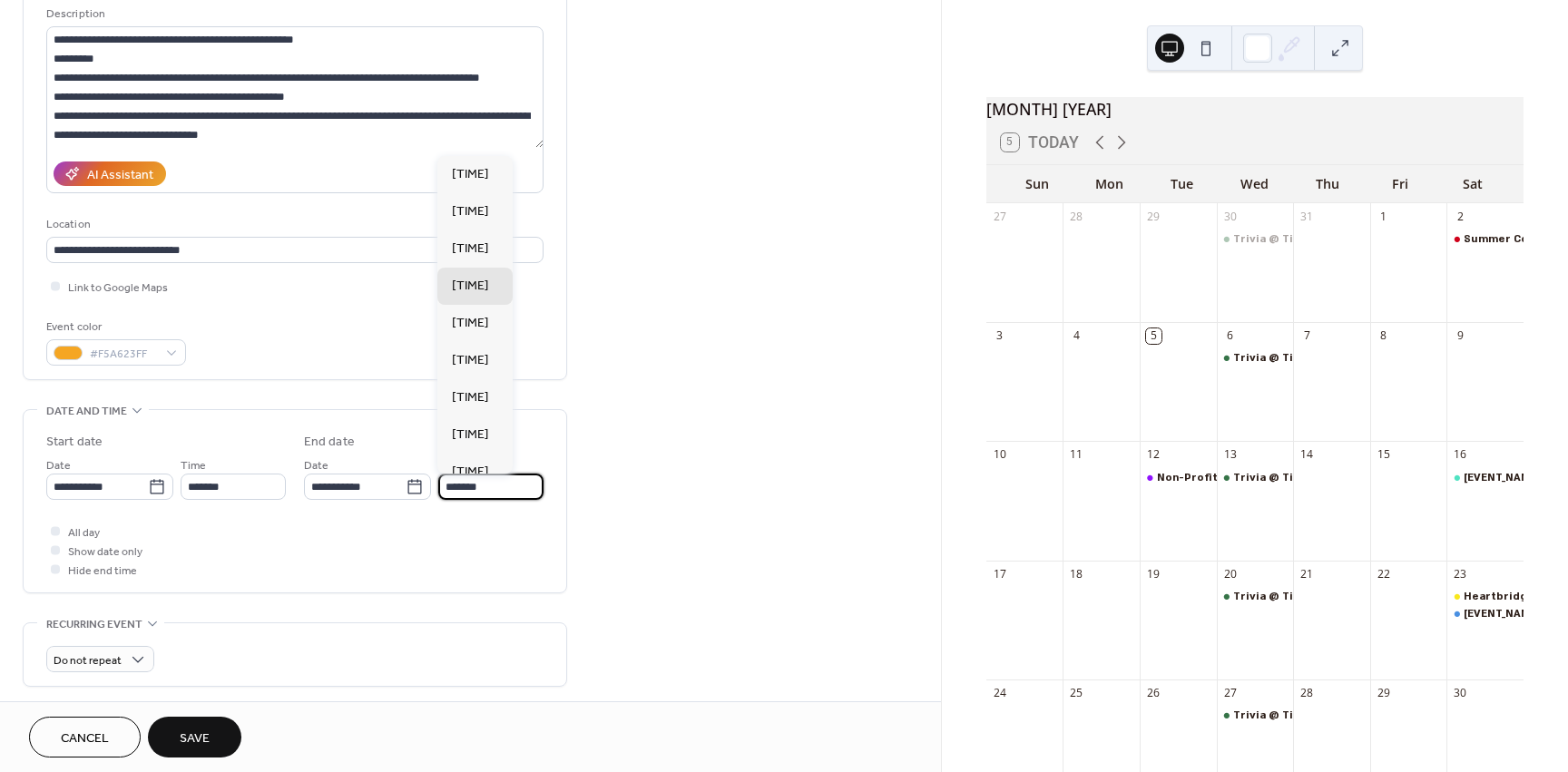 click on "*******" at bounding box center [491, 486] 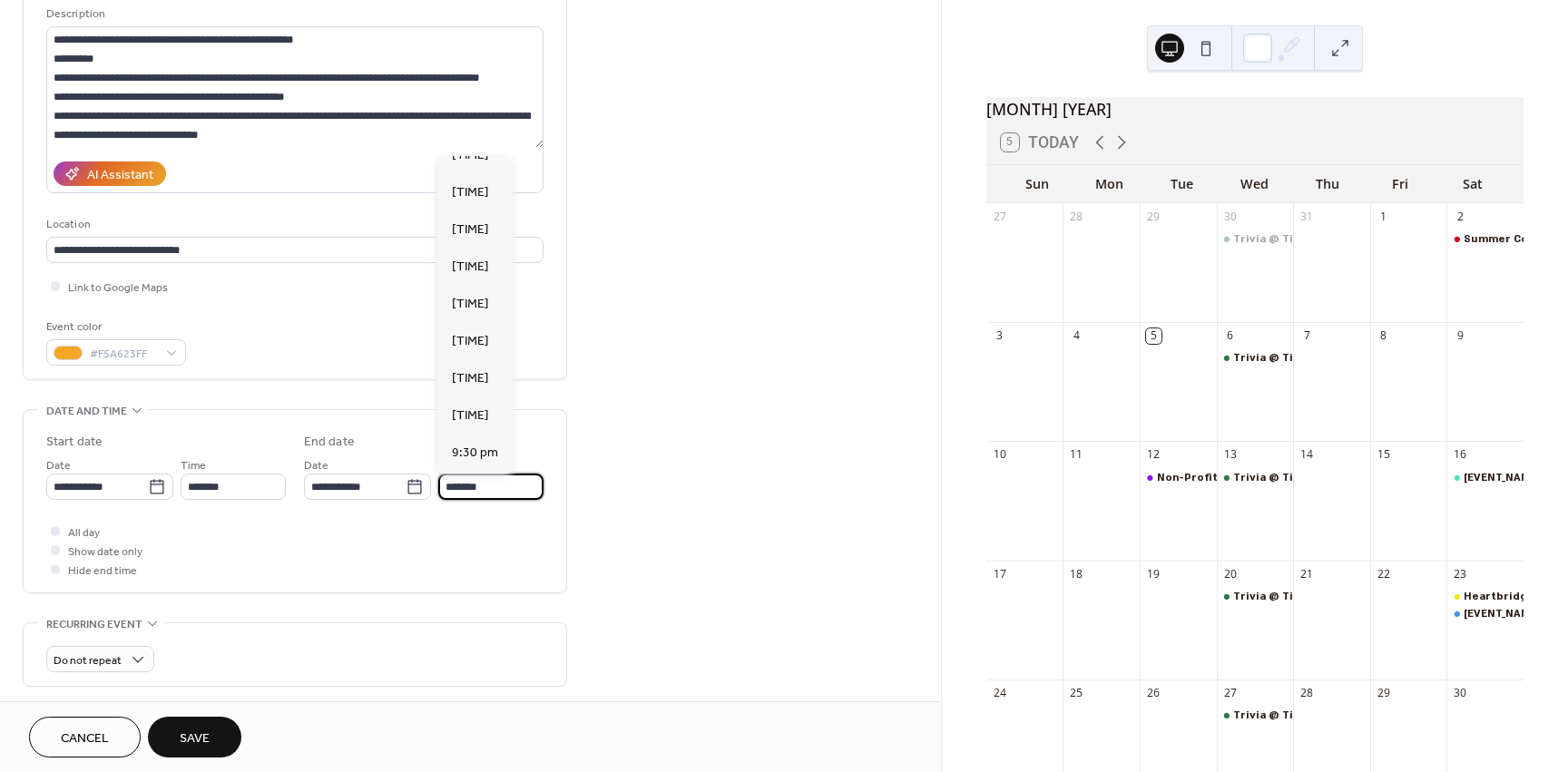 scroll, scrollTop: 363, scrollLeft: 0, axis: vertical 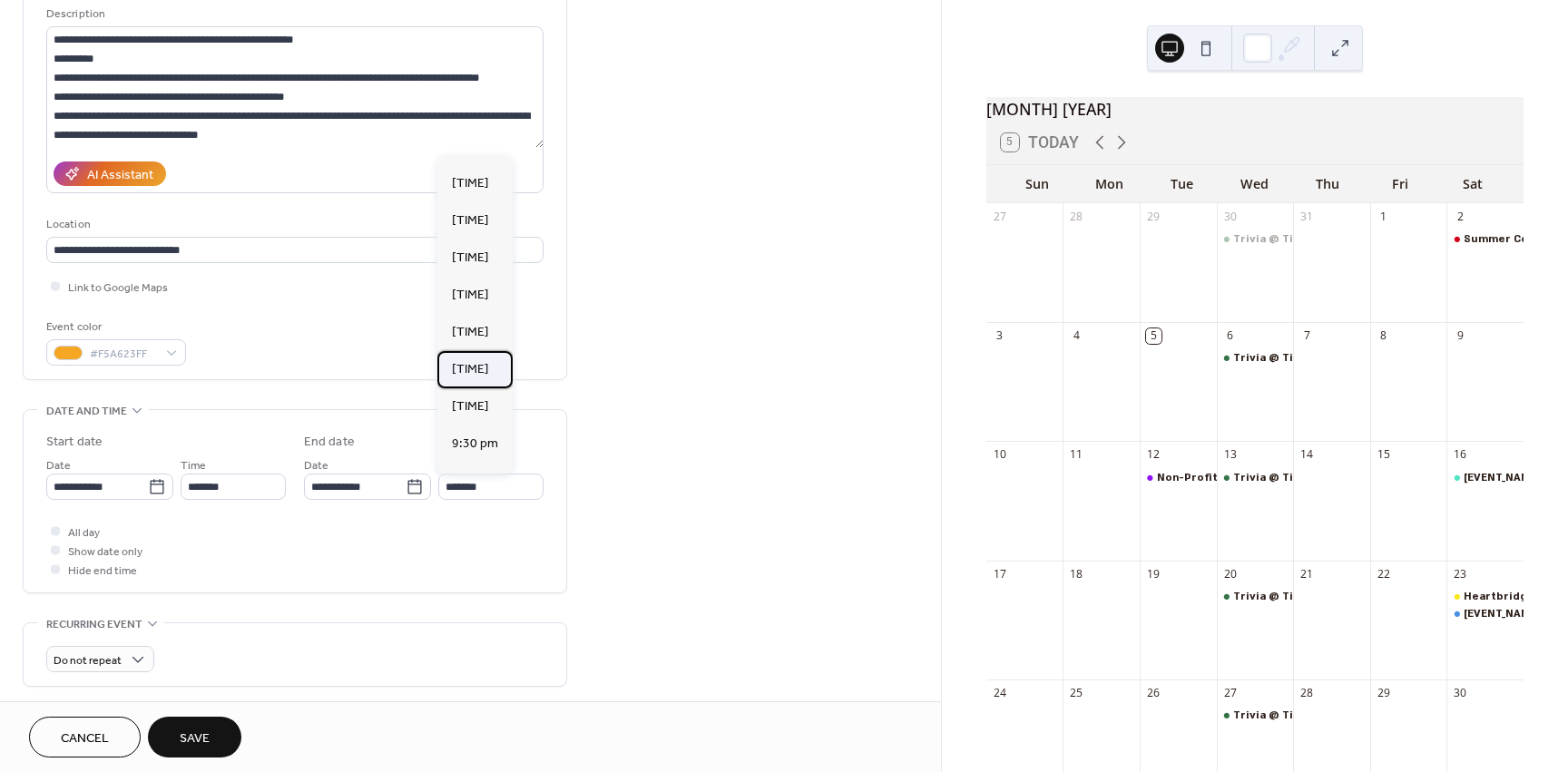 click on "[TIME]" at bounding box center (470, 369) 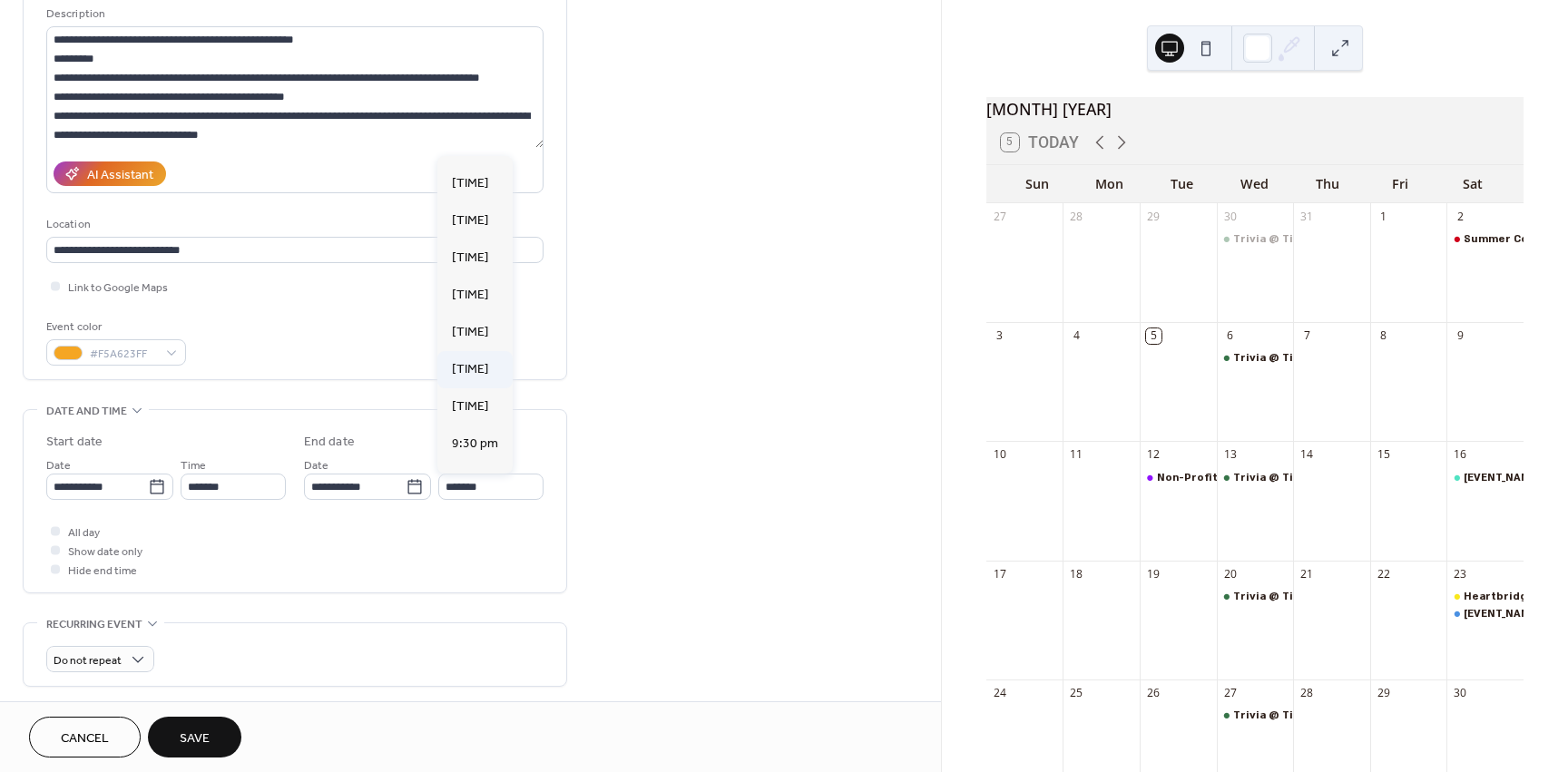 type on "*******" 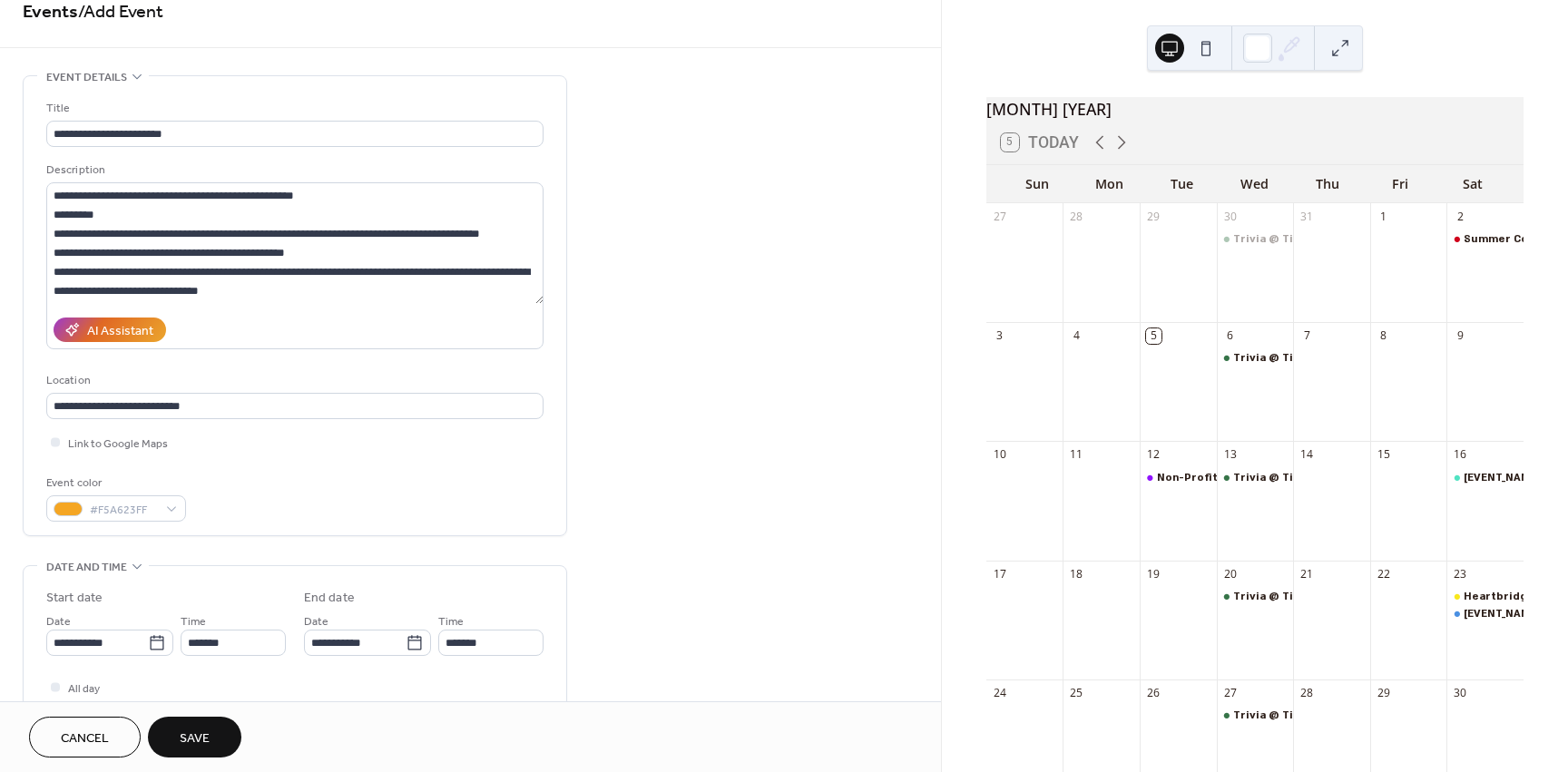 scroll, scrollTop: 0, scrollLeft: 0, axis: both 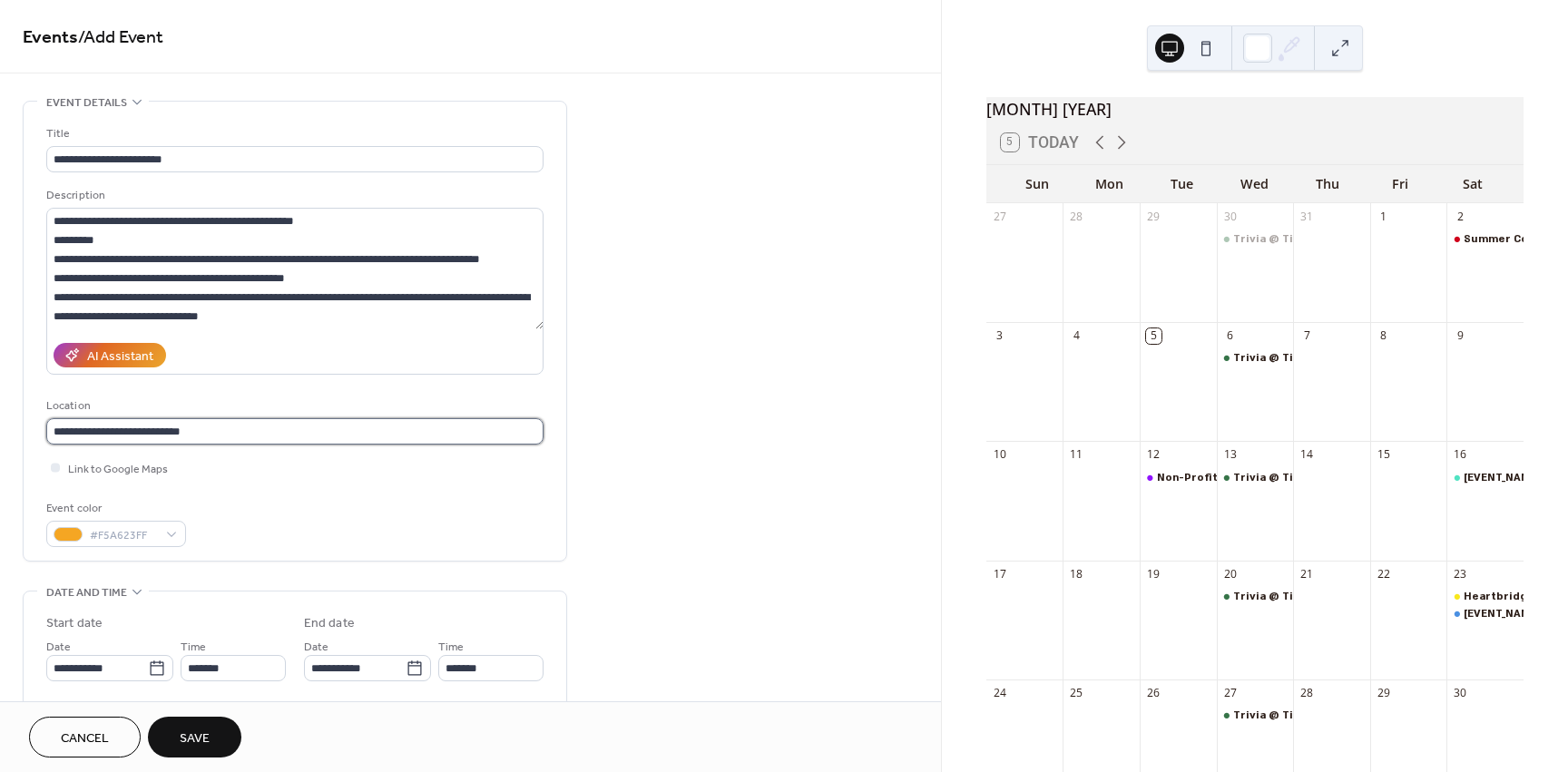 click on "**********" at bounding box center [295, 431] 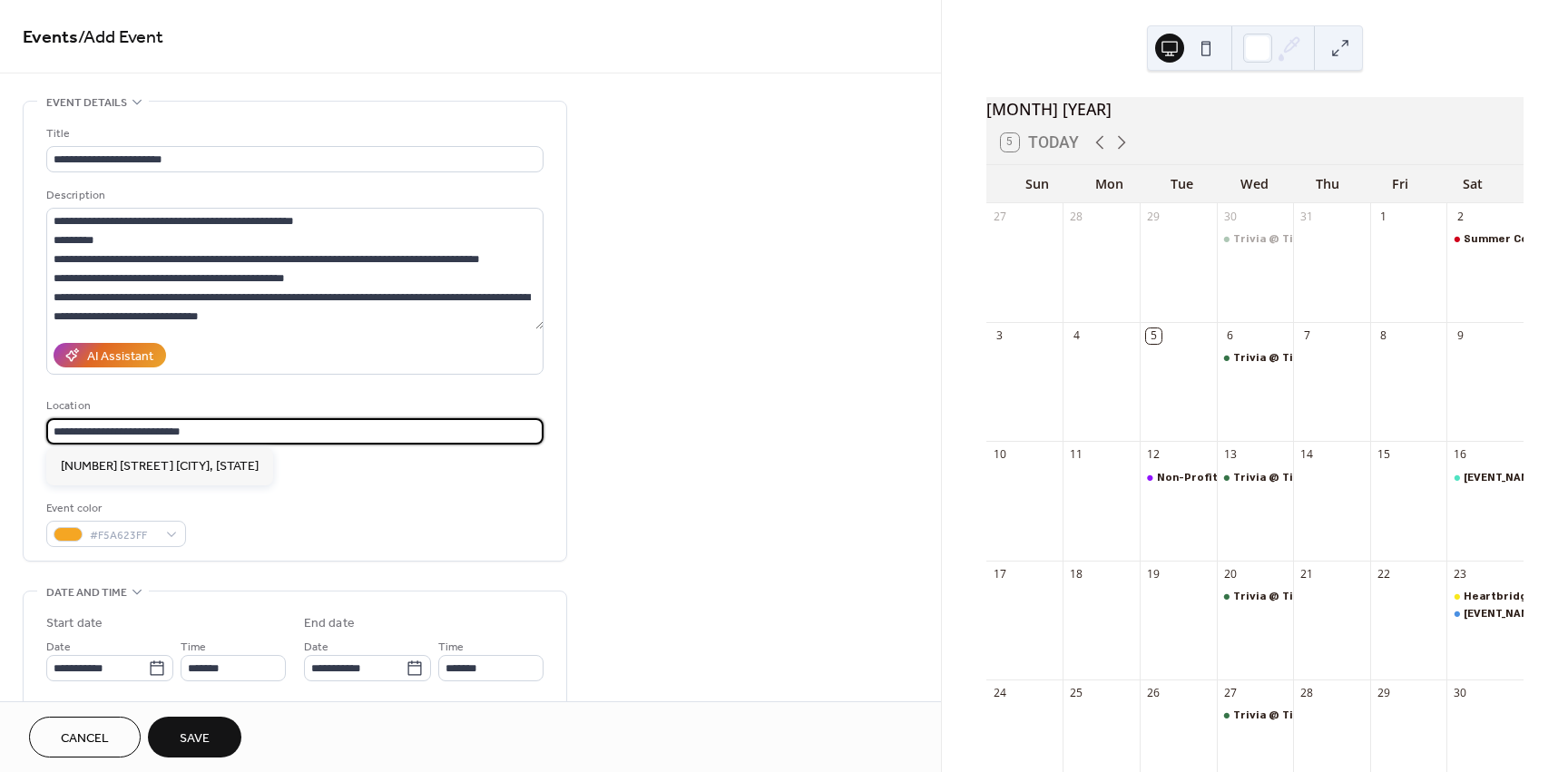 drag, startPoint x: 229, startPoint y: 427, endPoint x: -87, endPoint y: 427, distance: 316 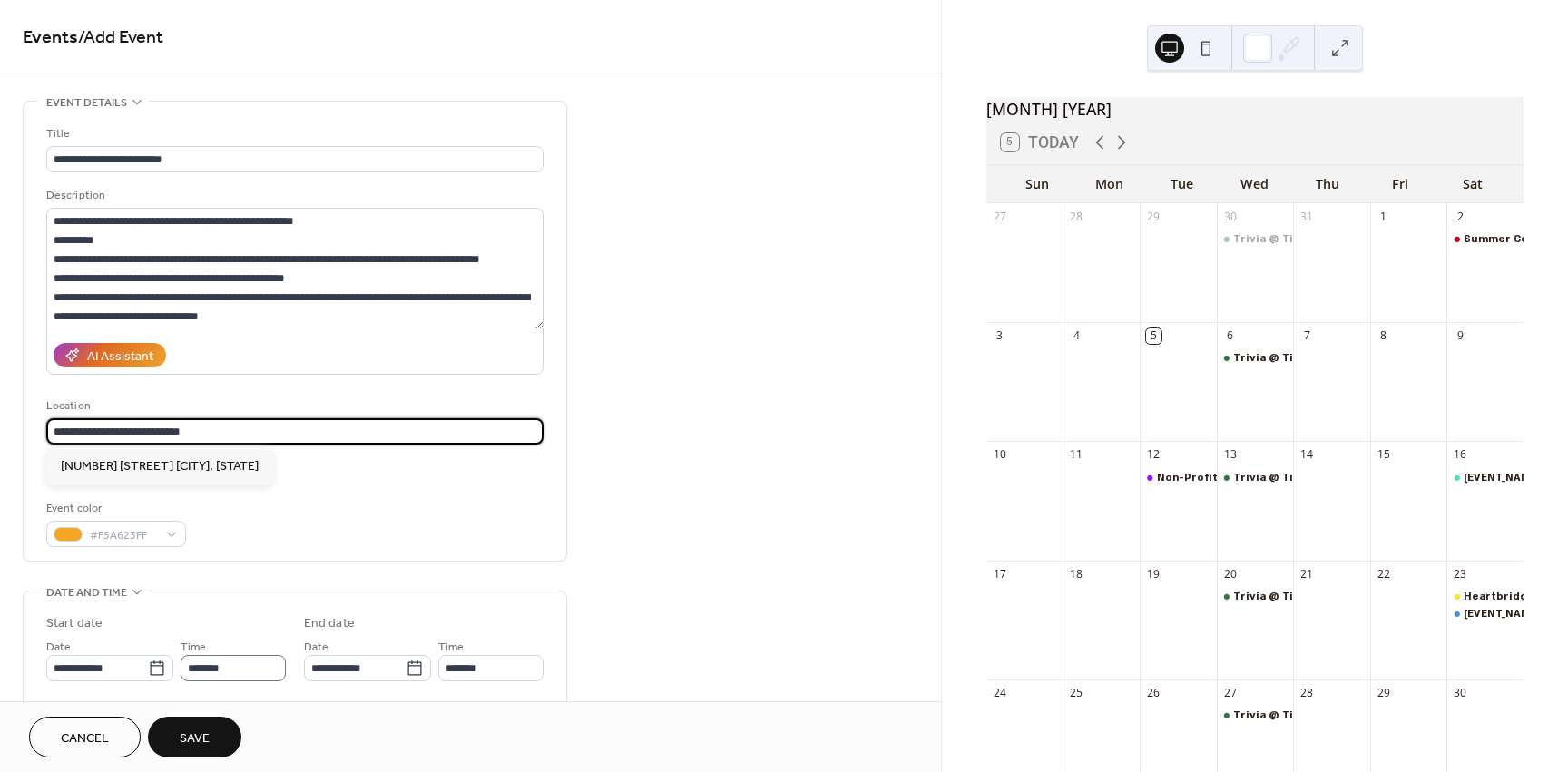 scroll, scrollTop: 1, scrollLeft: 0, axis: vertical 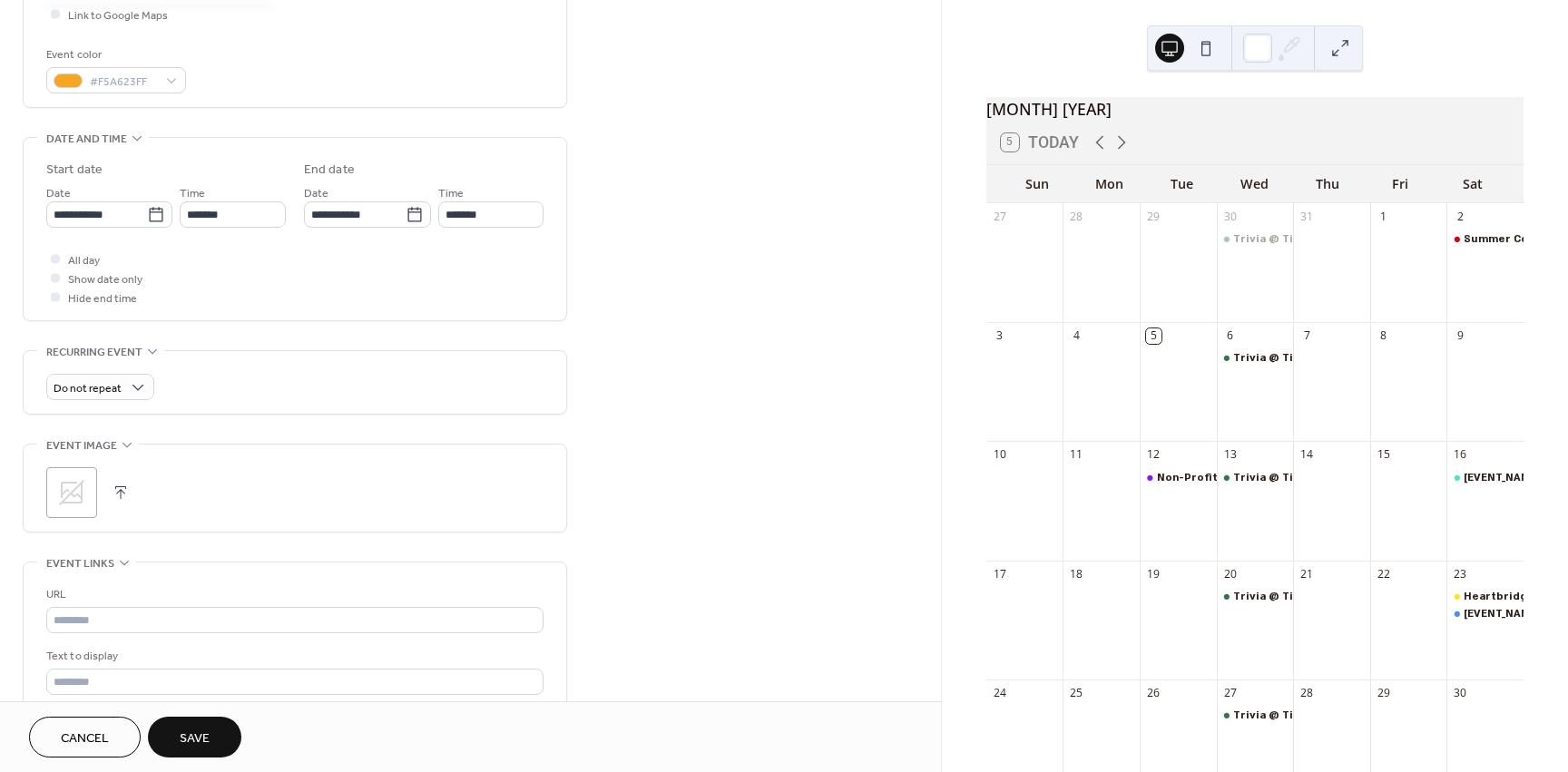 click 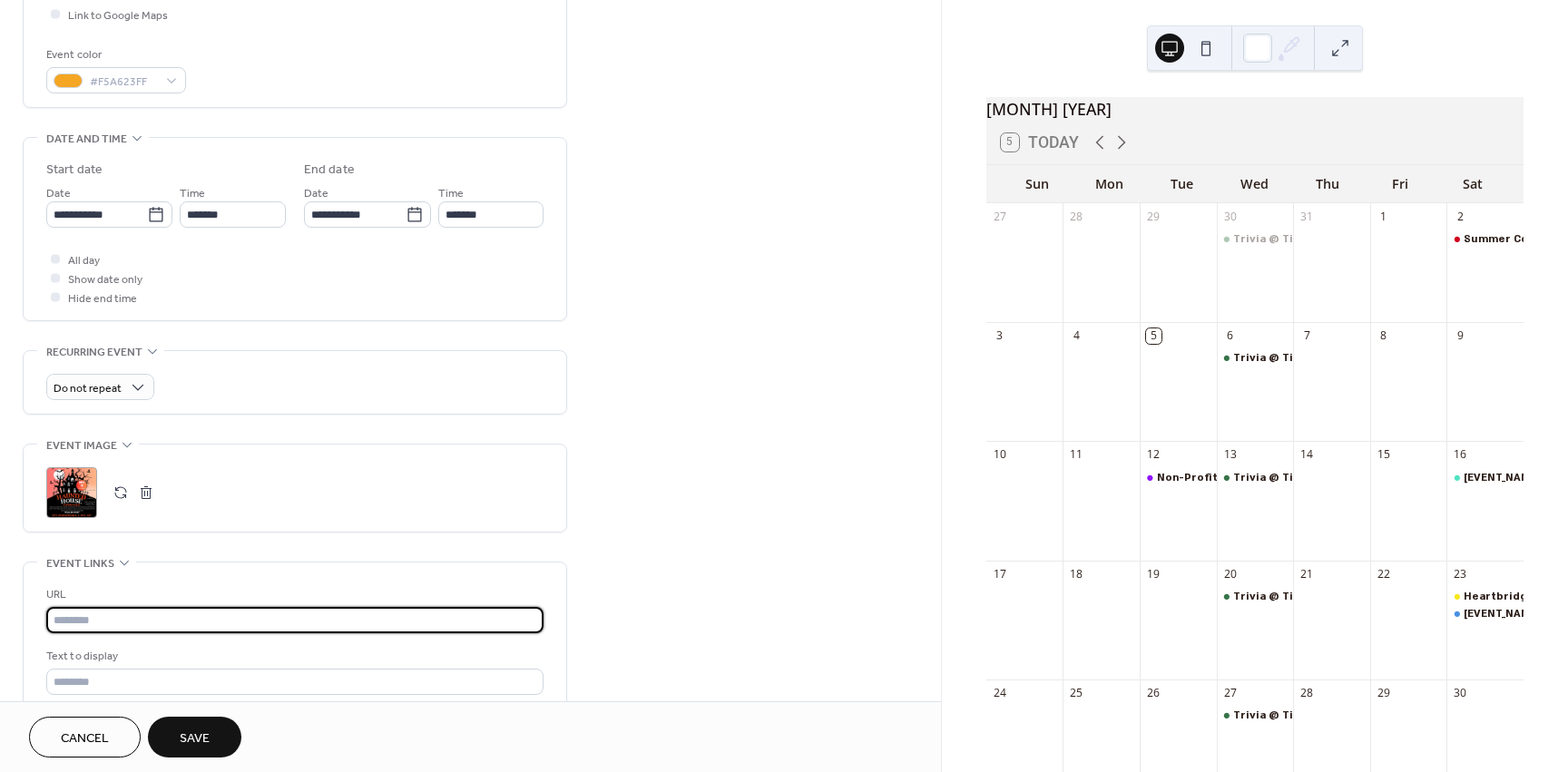 click at bounding box center (295, 620) 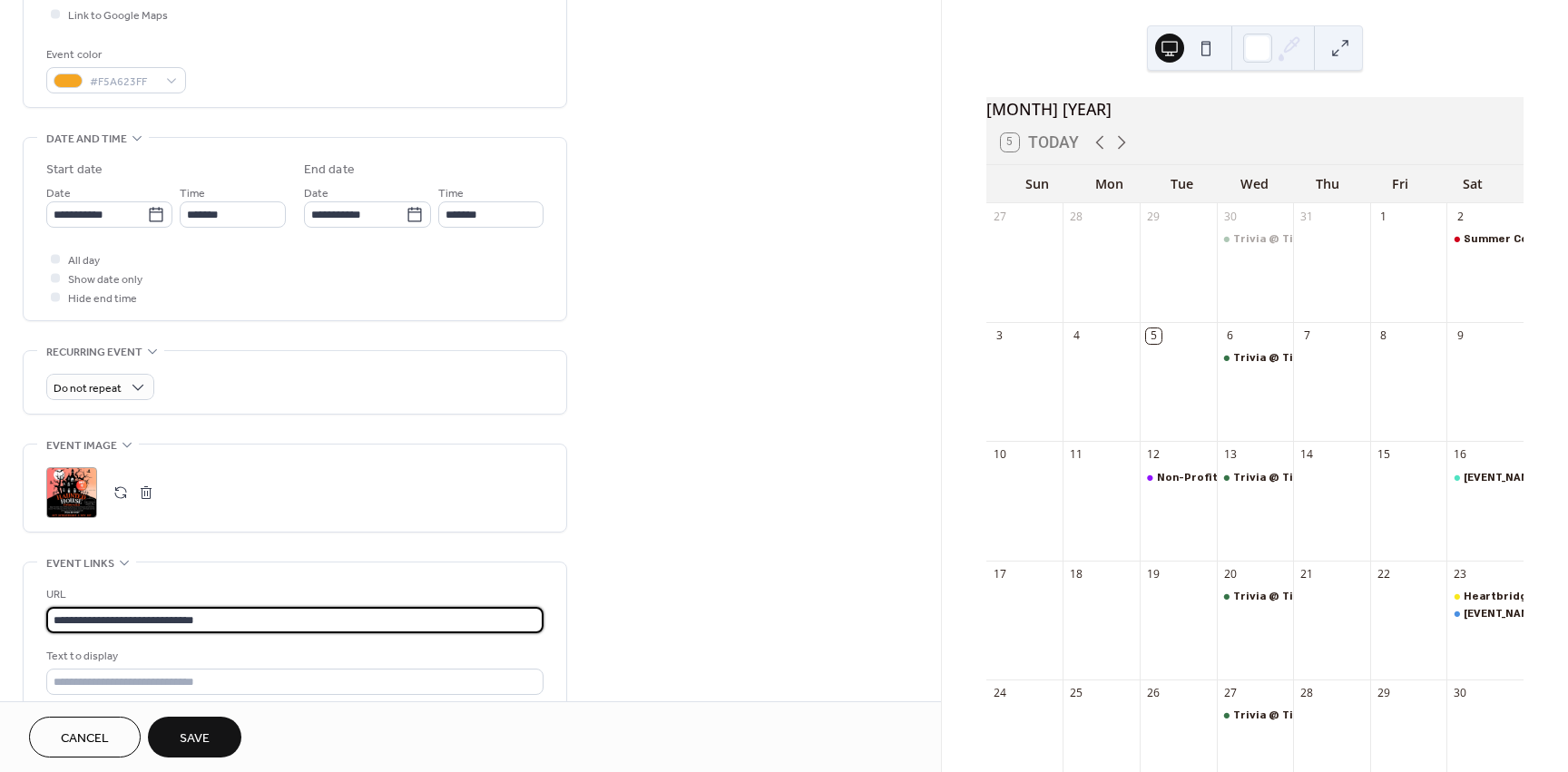 type on "**********" 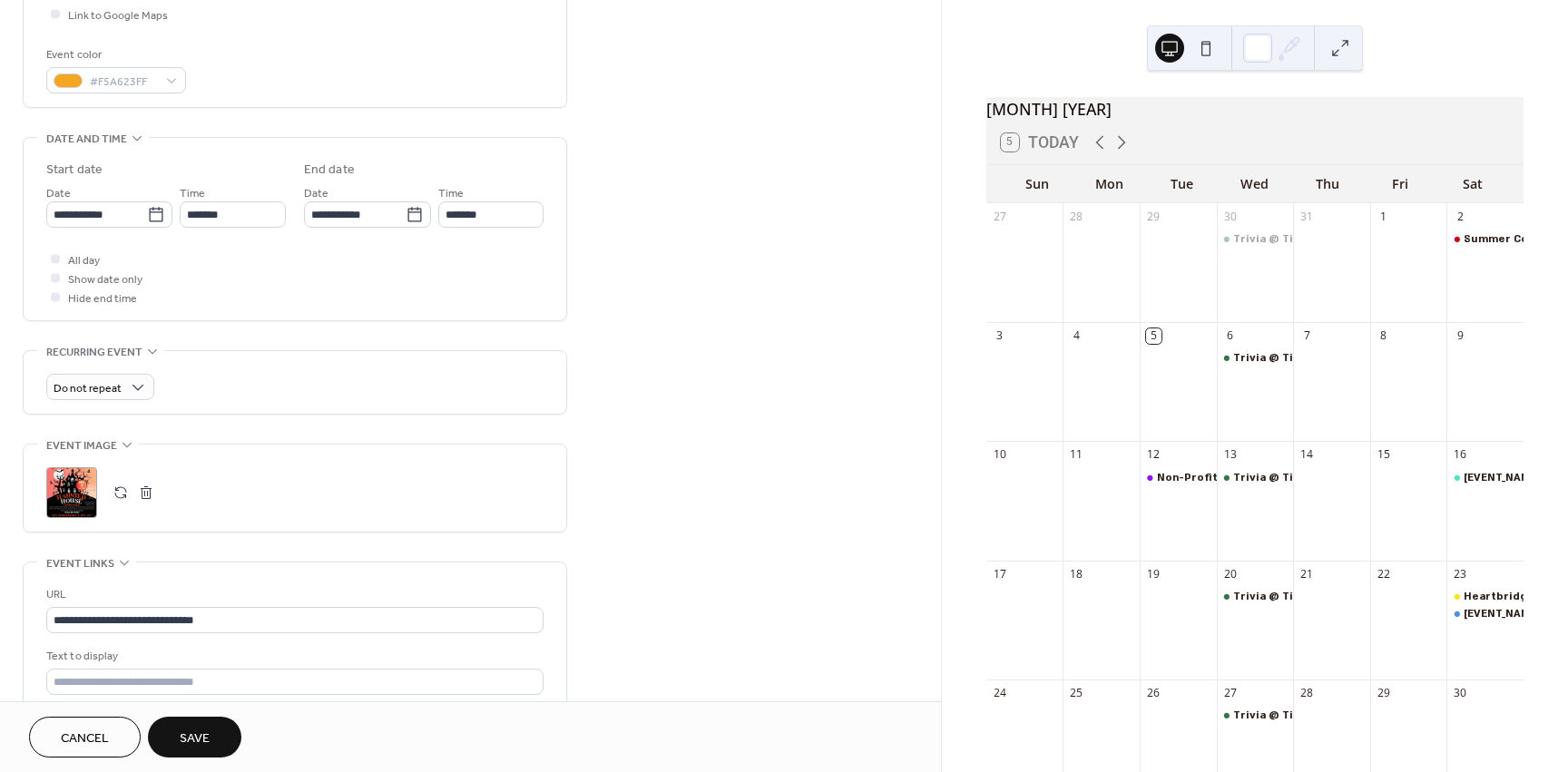 click on "Save" at bounding box center (194, 738) 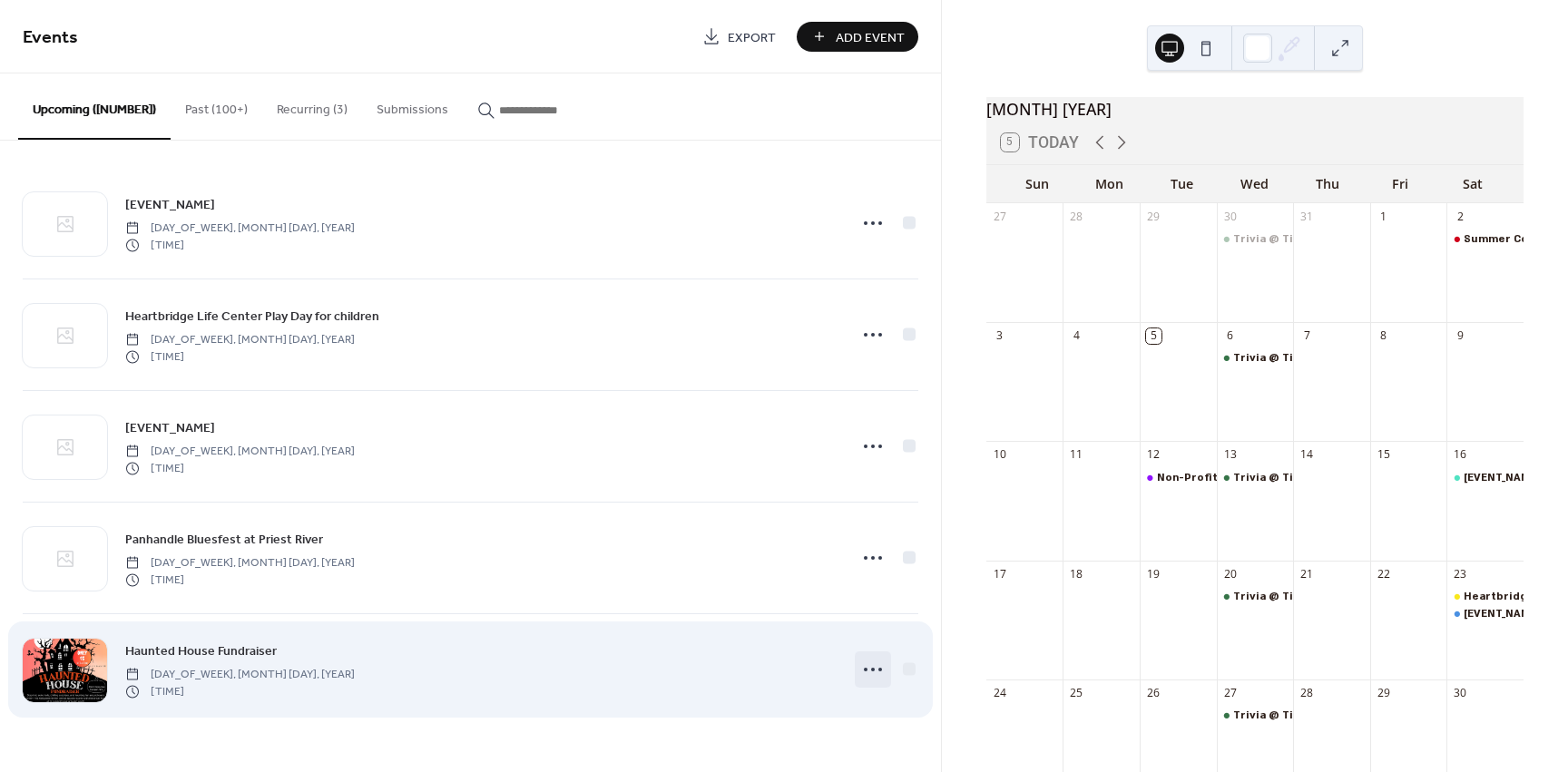 click 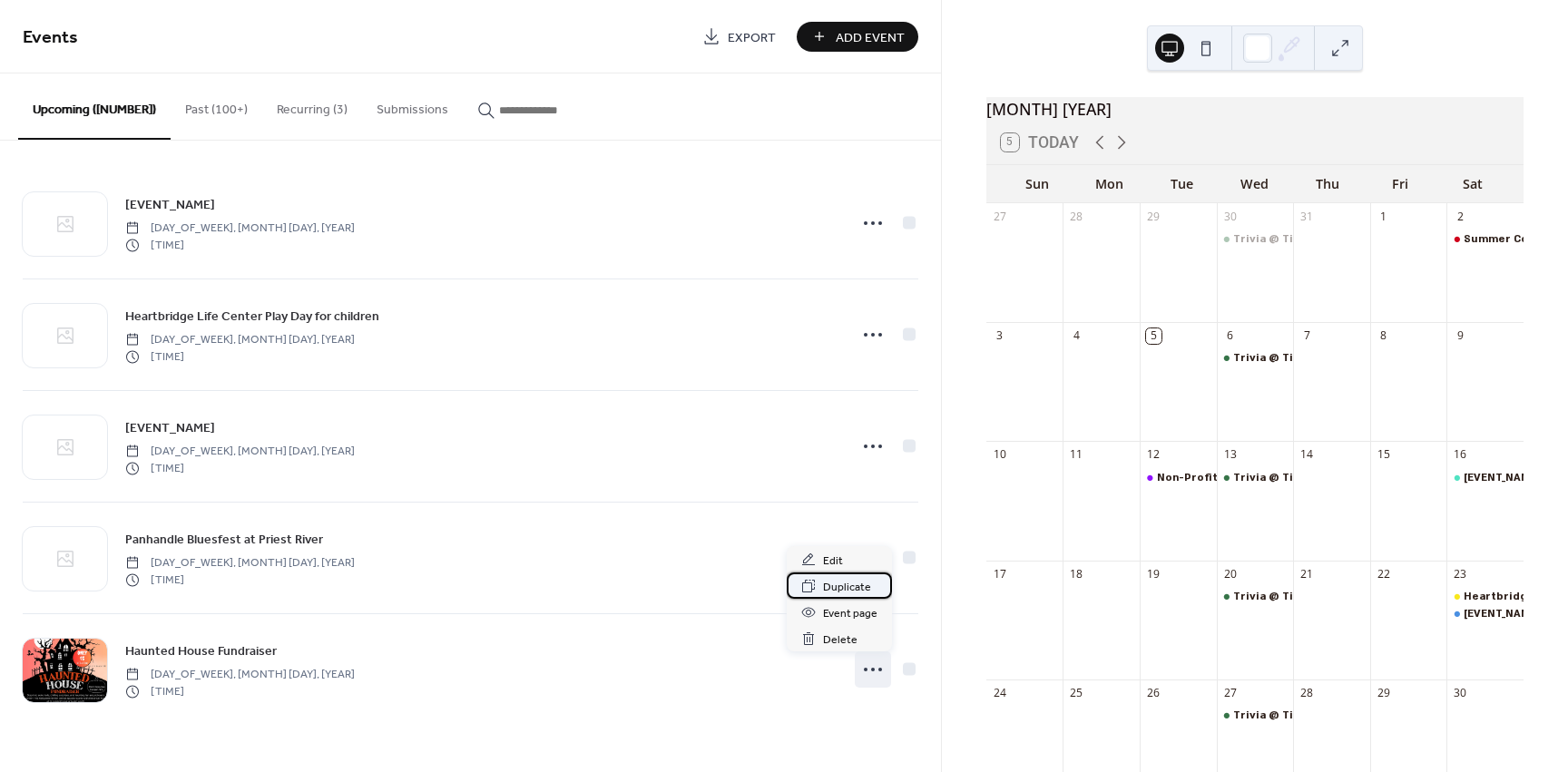click on "Duplicate" at bounding box center [847, 587] 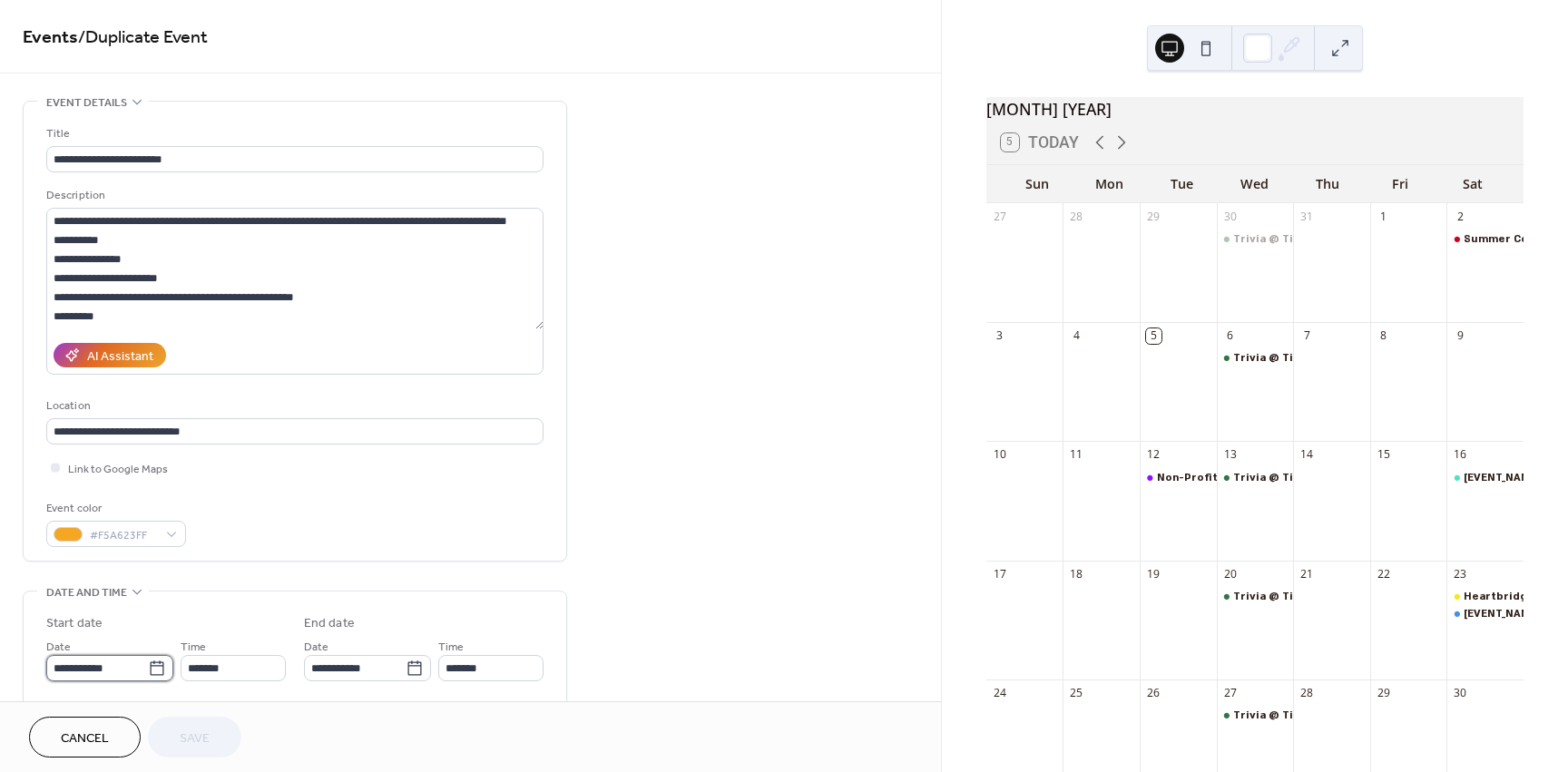 click on "**********" at bounding box center (97, 668) 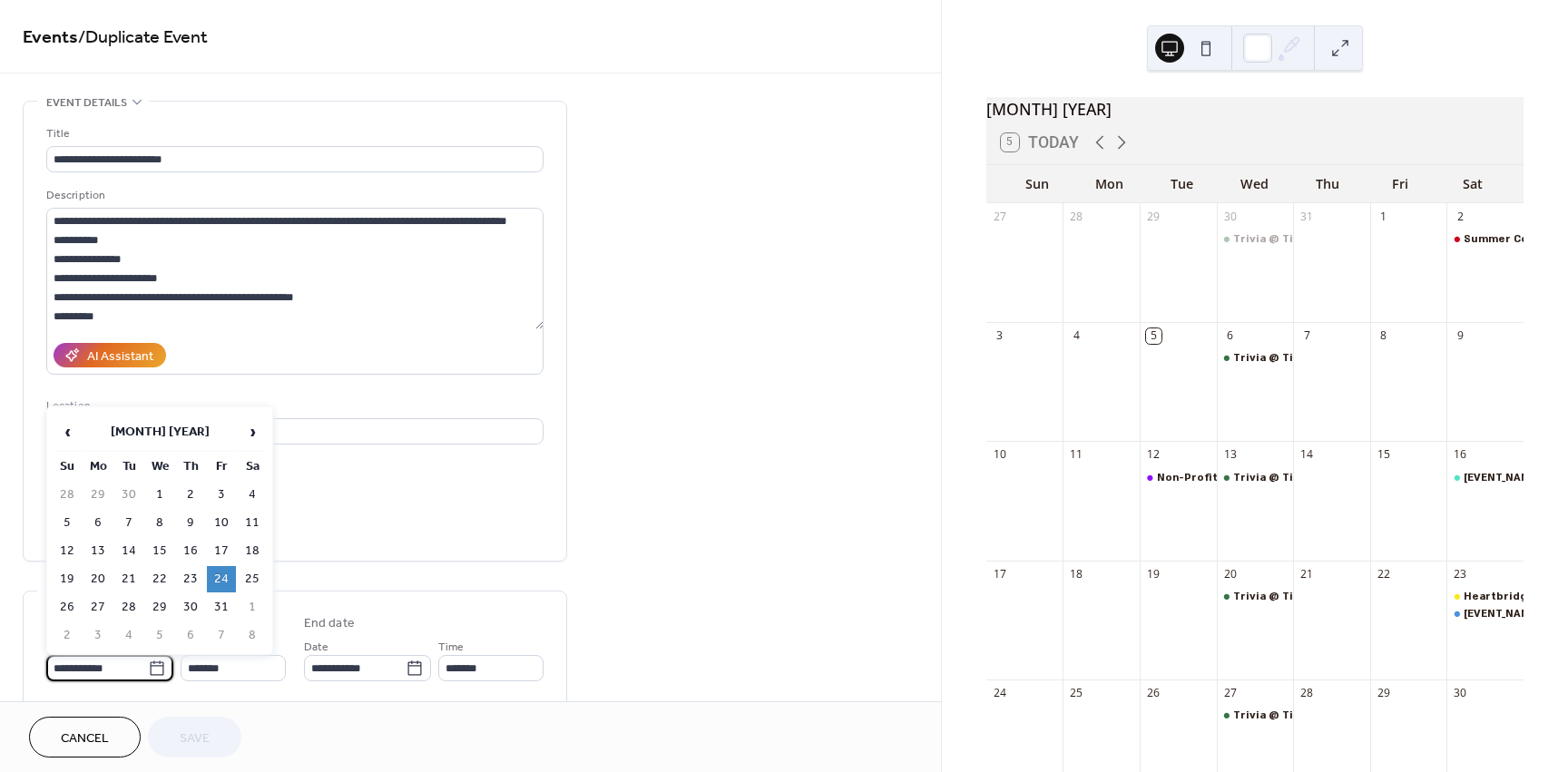 drag, startPoint x: 248, startPoint y: 581, endPoint x: 237, endPoint y: 602, distance: 23.706539 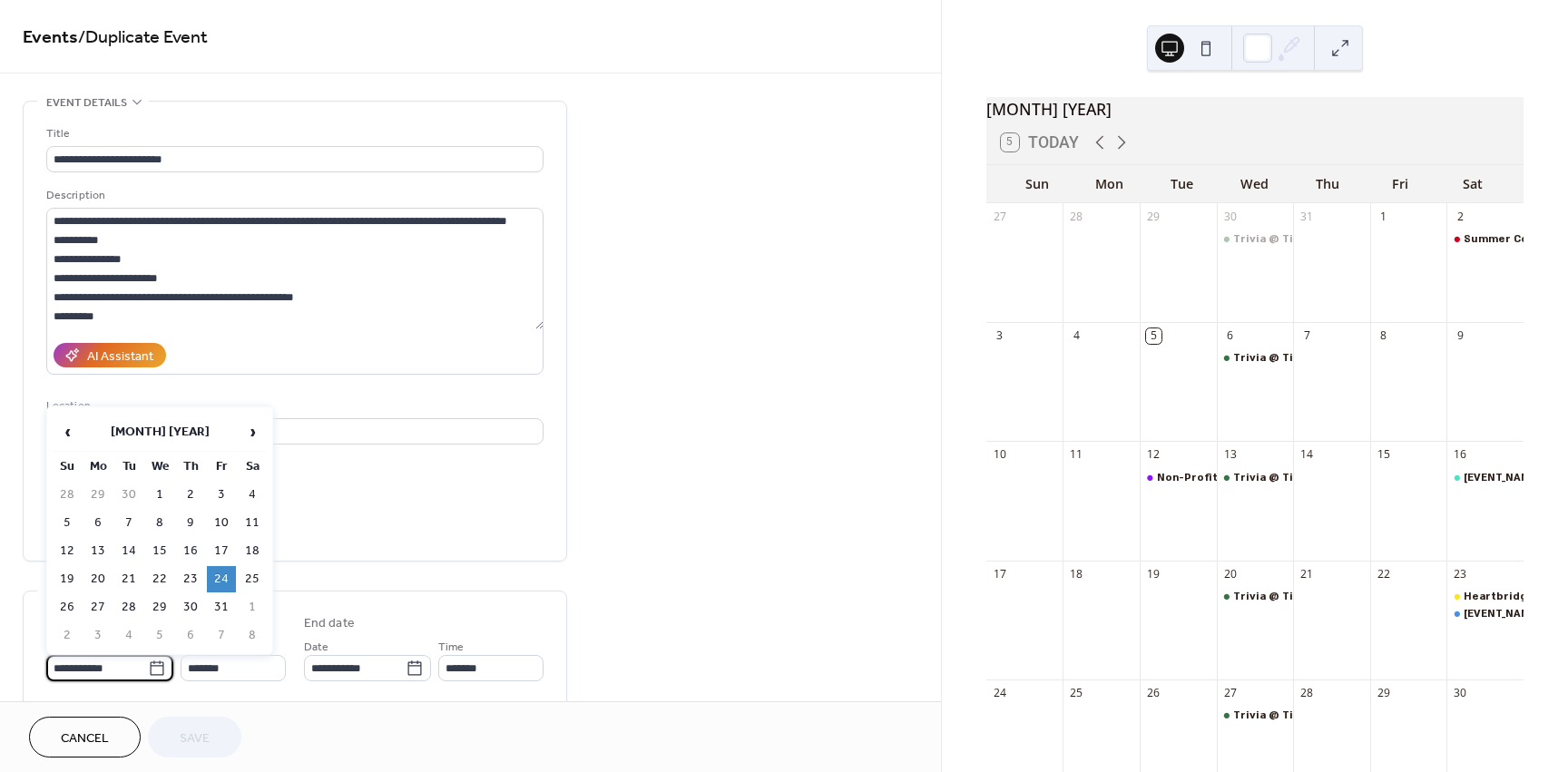 click on "25" at bounding box center [252, 579] 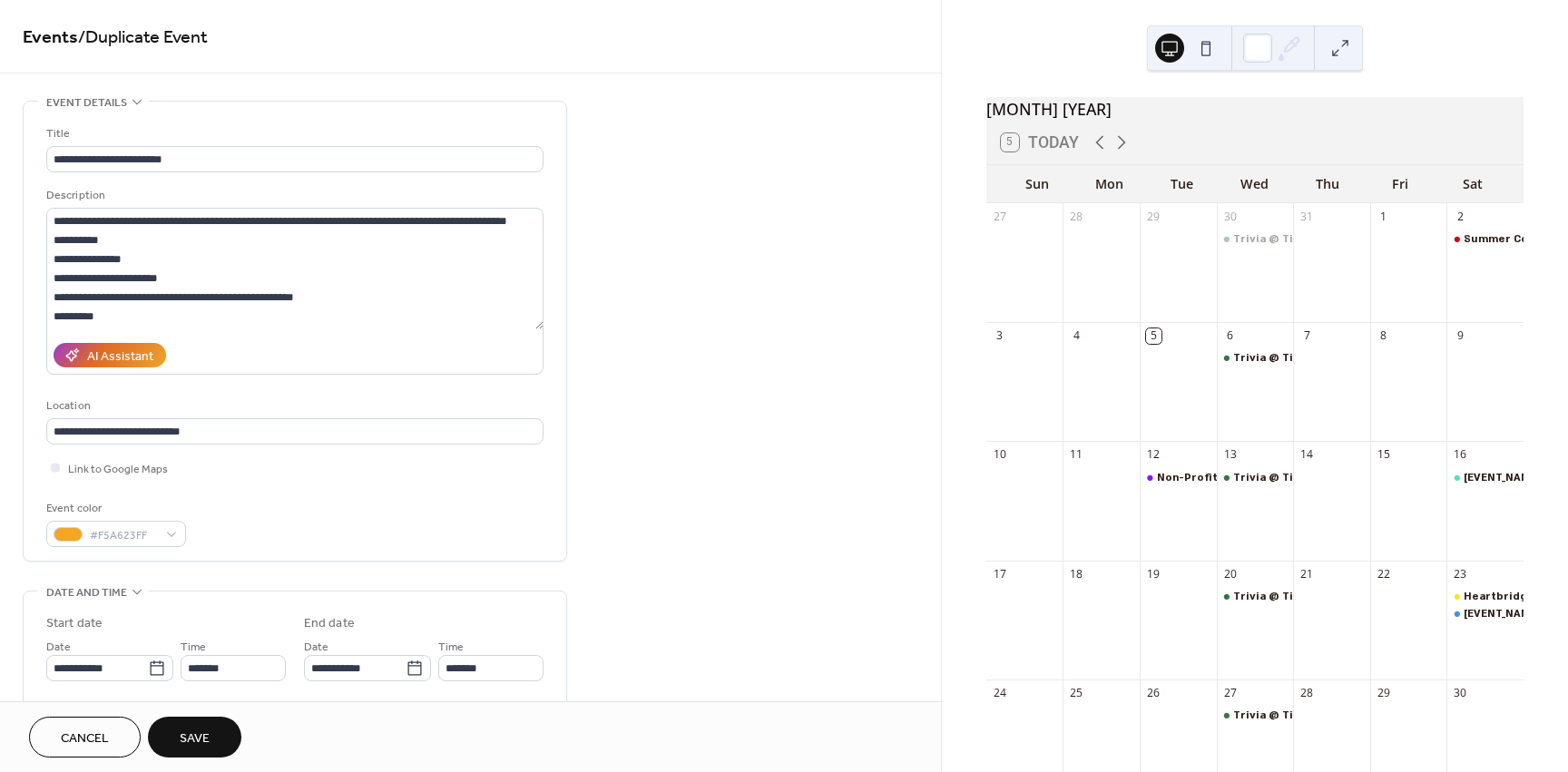 click on "Save" at bounding box center [194, 738] 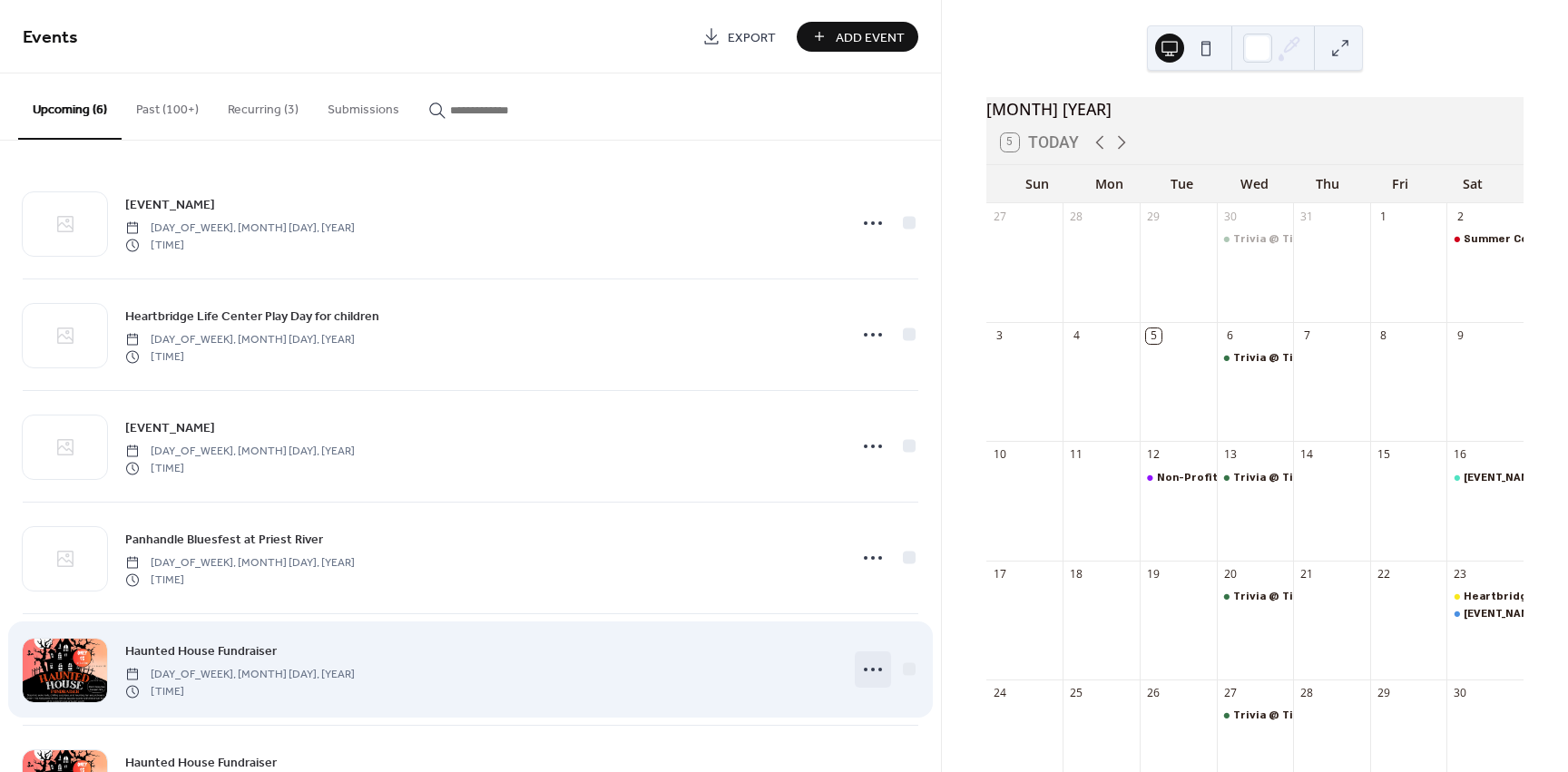 click 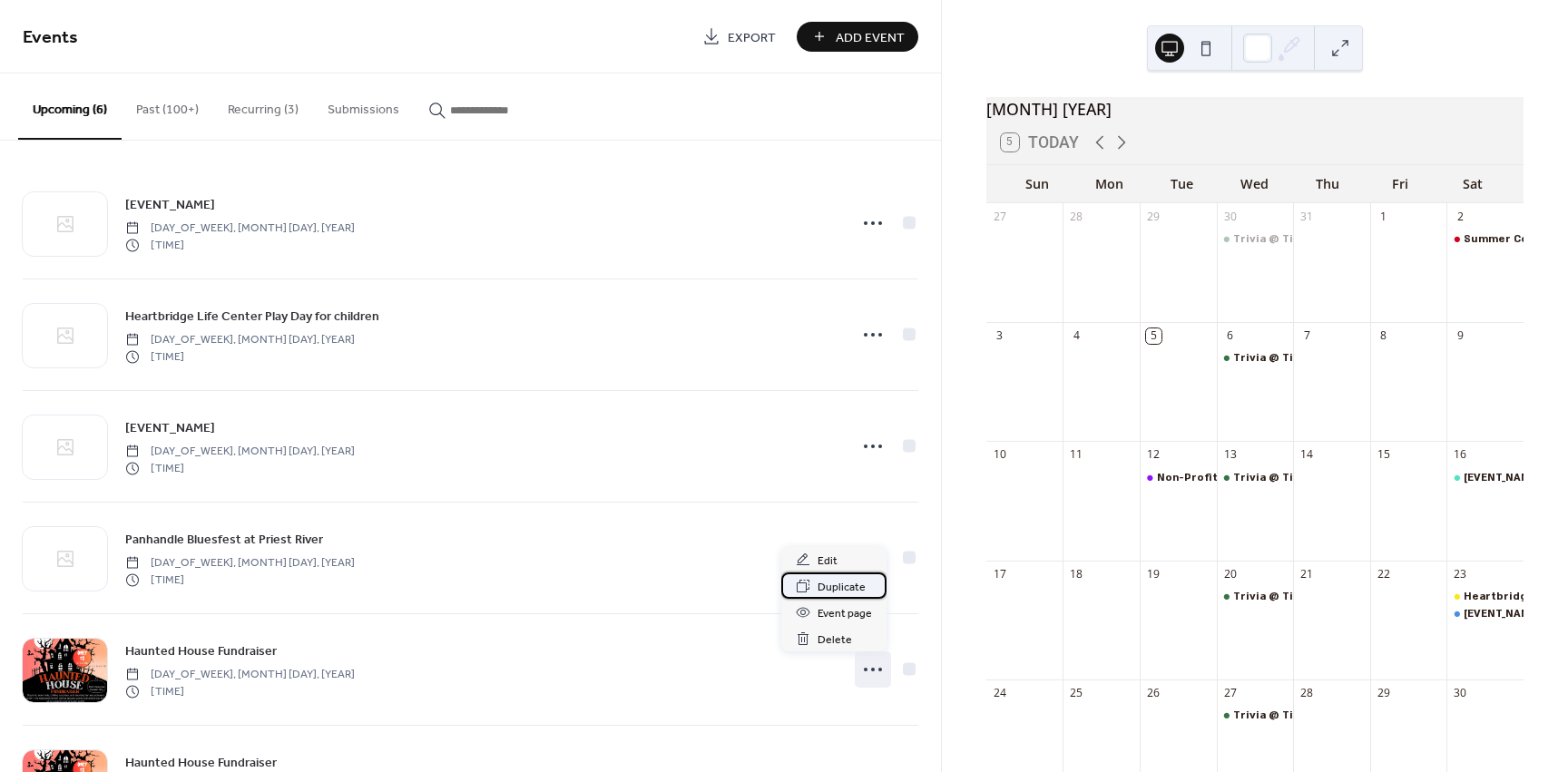 click on "Duplicate" at bounding box center [841, 587] 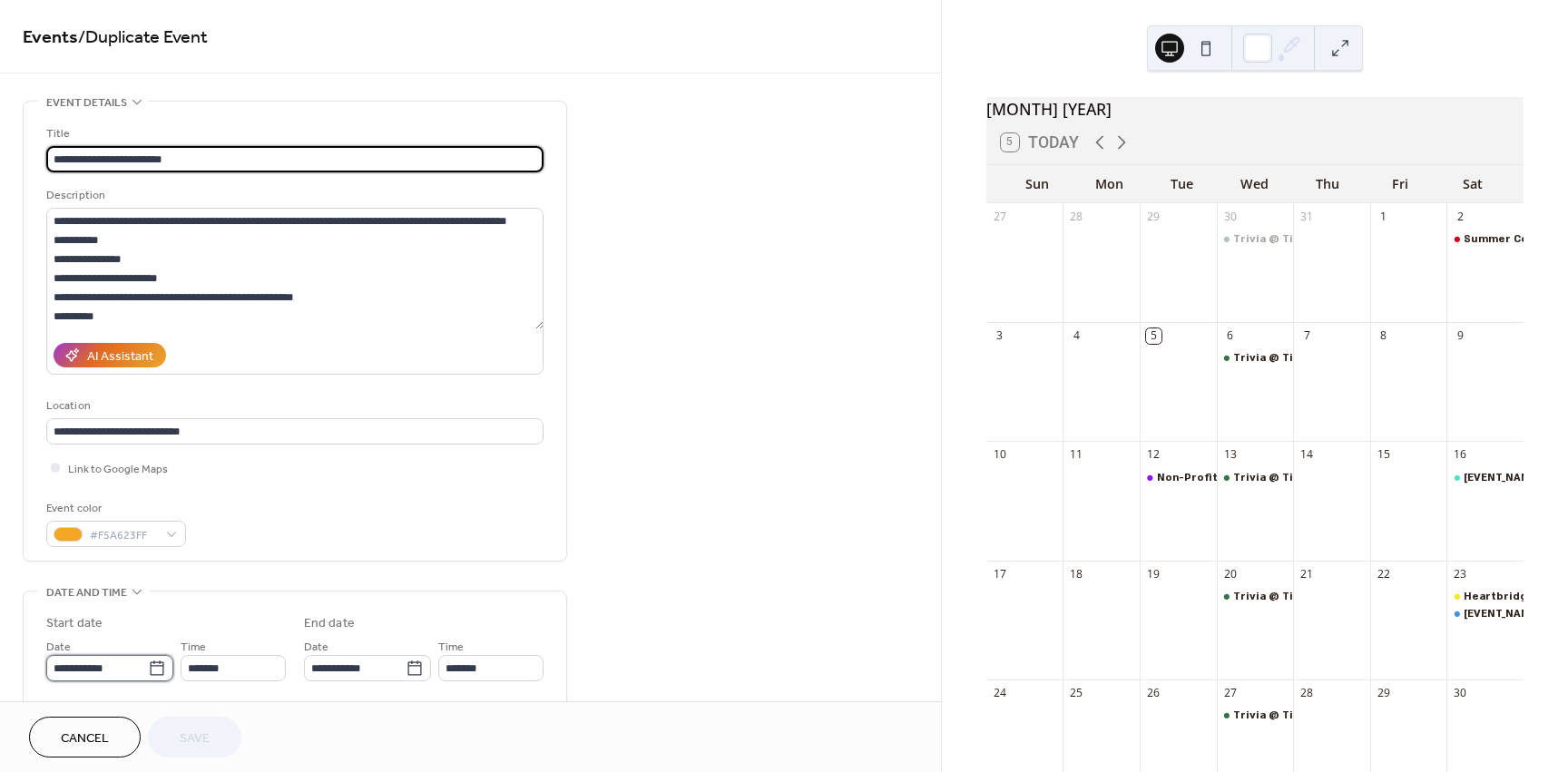 click on "**********" at bounding box center [97, 668] 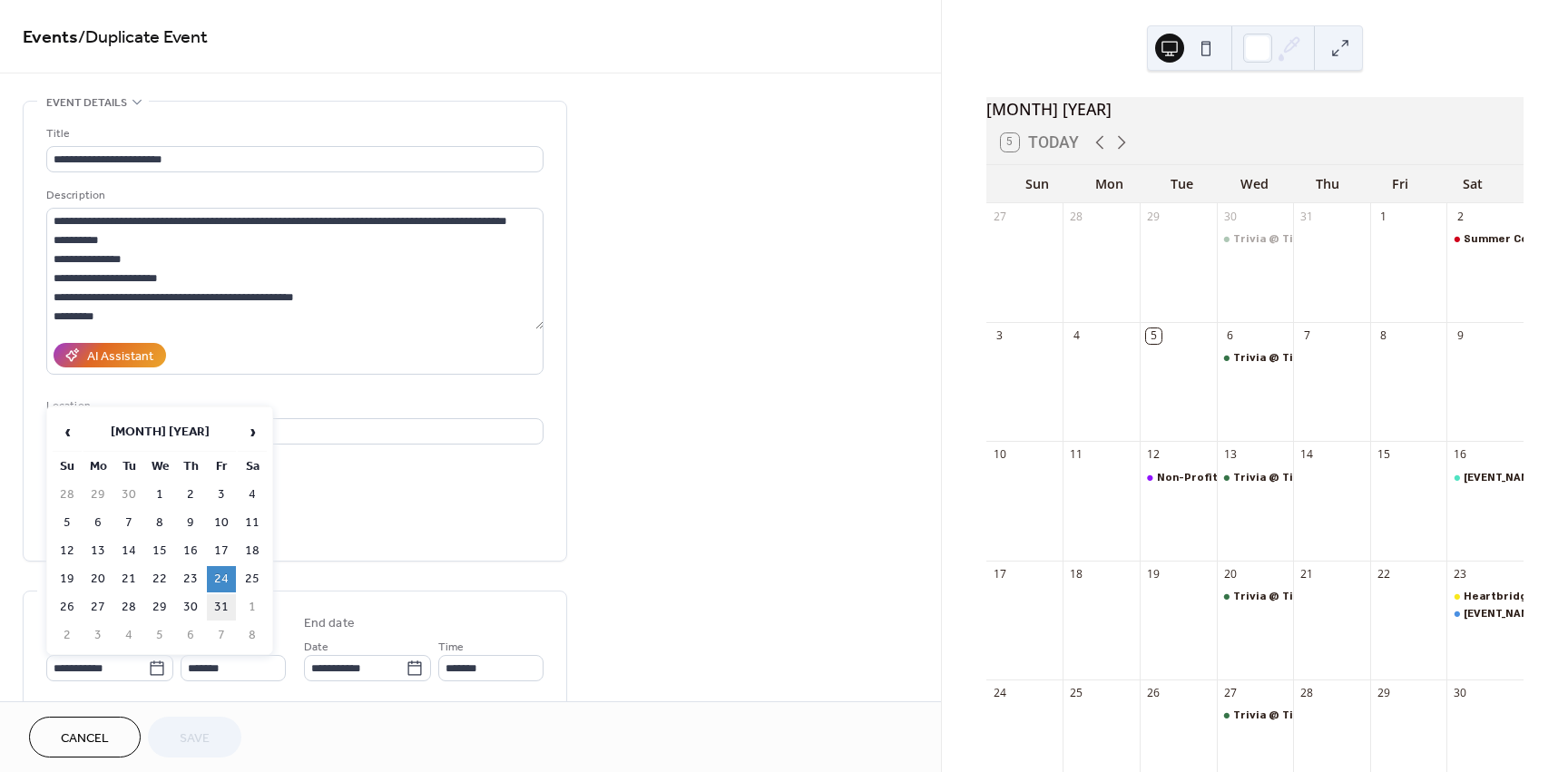 click on "31" at bounding box center (221, 607) 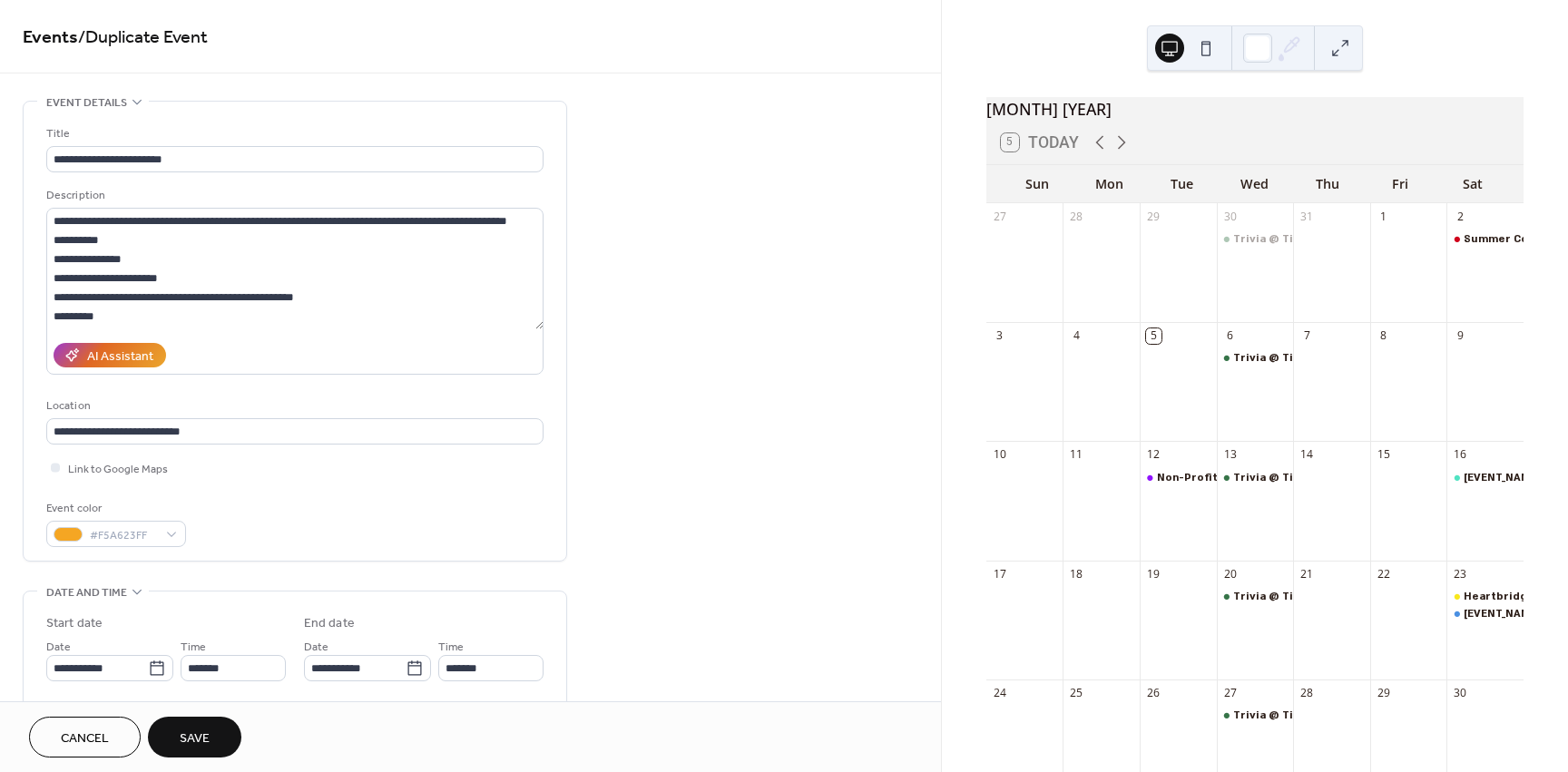click on "Save" at bounding box center (194, 737) 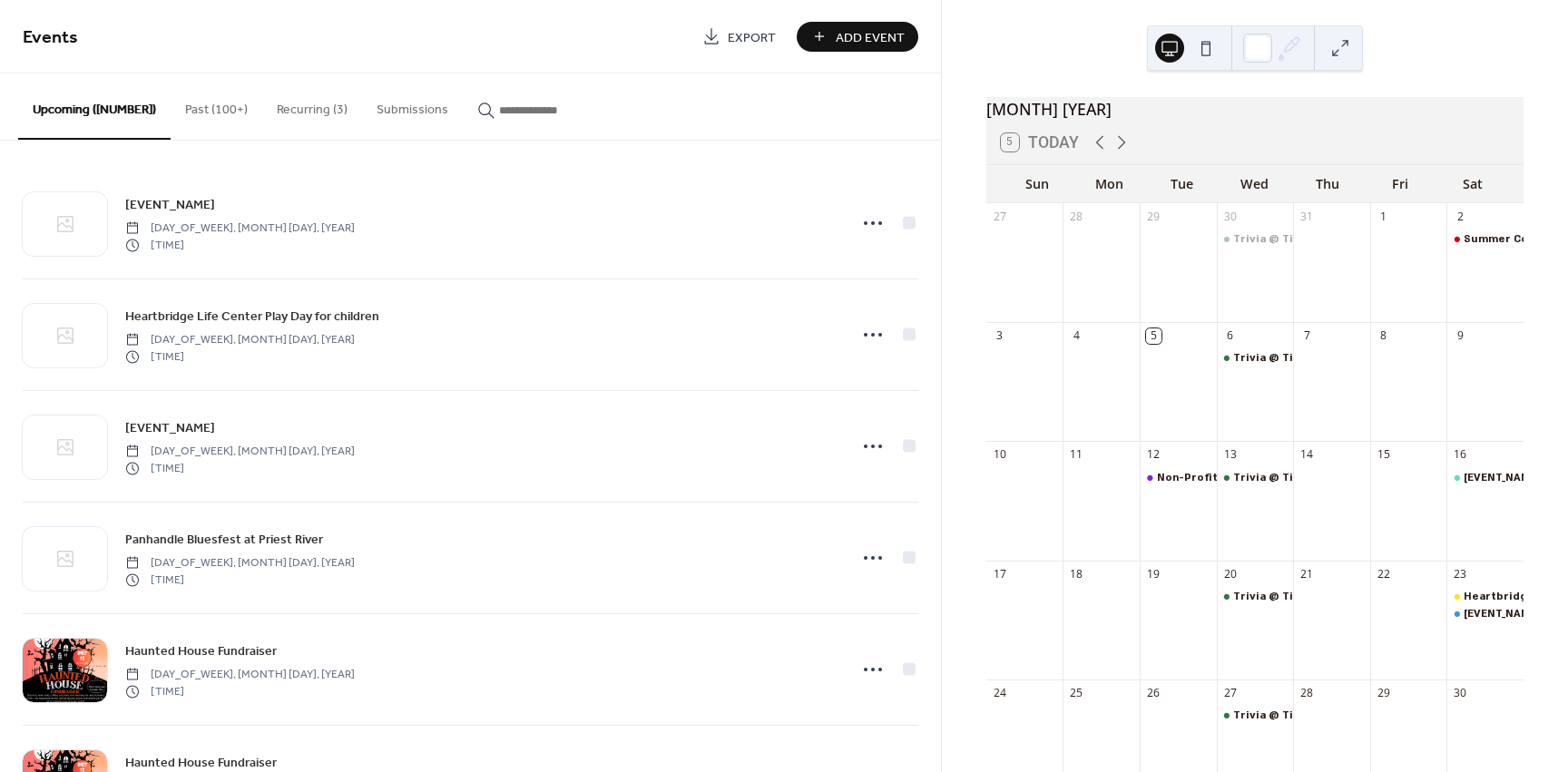 click on "Add Event" at bounding box center [870, 37] 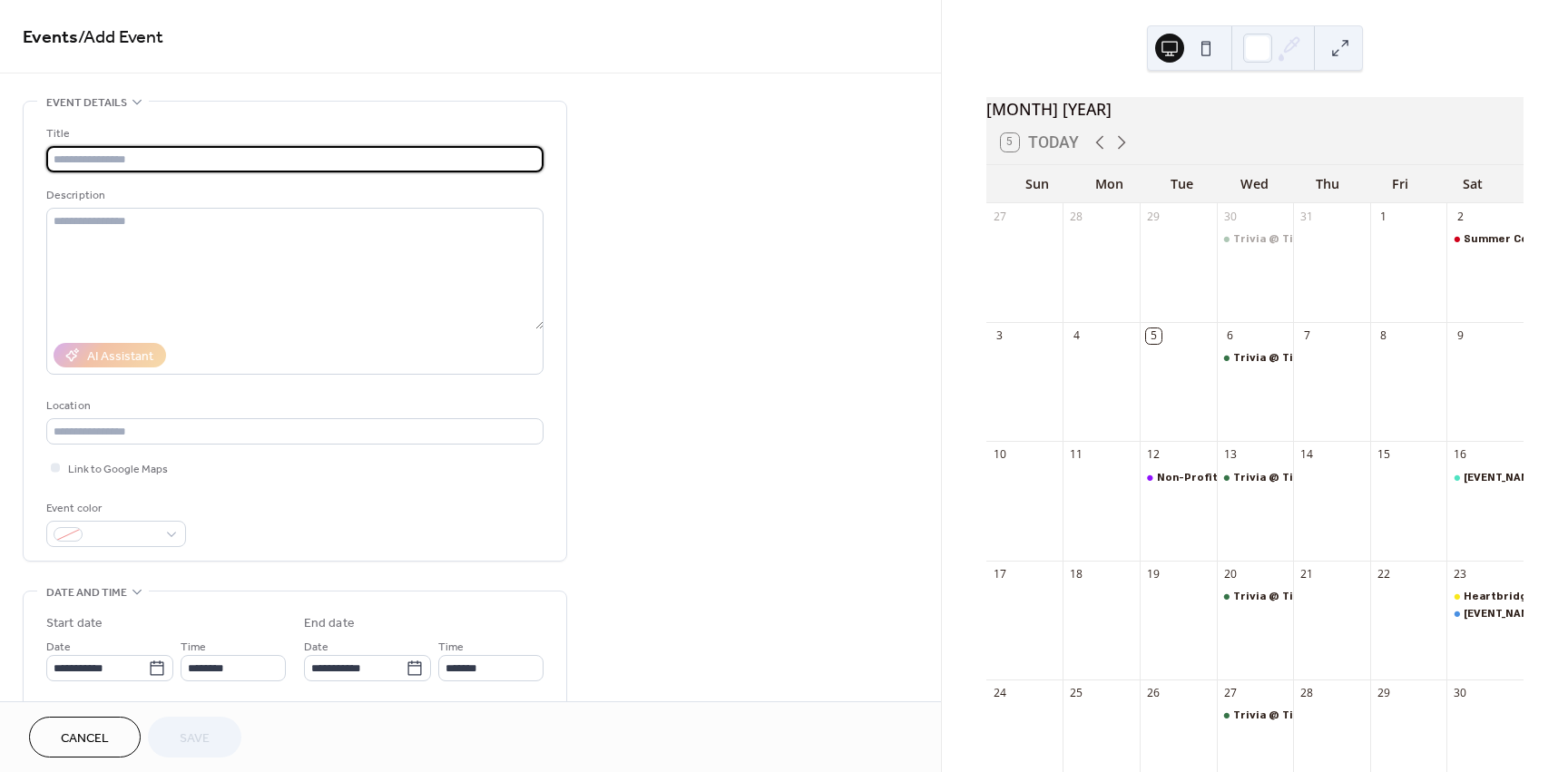 click at bounding box center [295, 159] 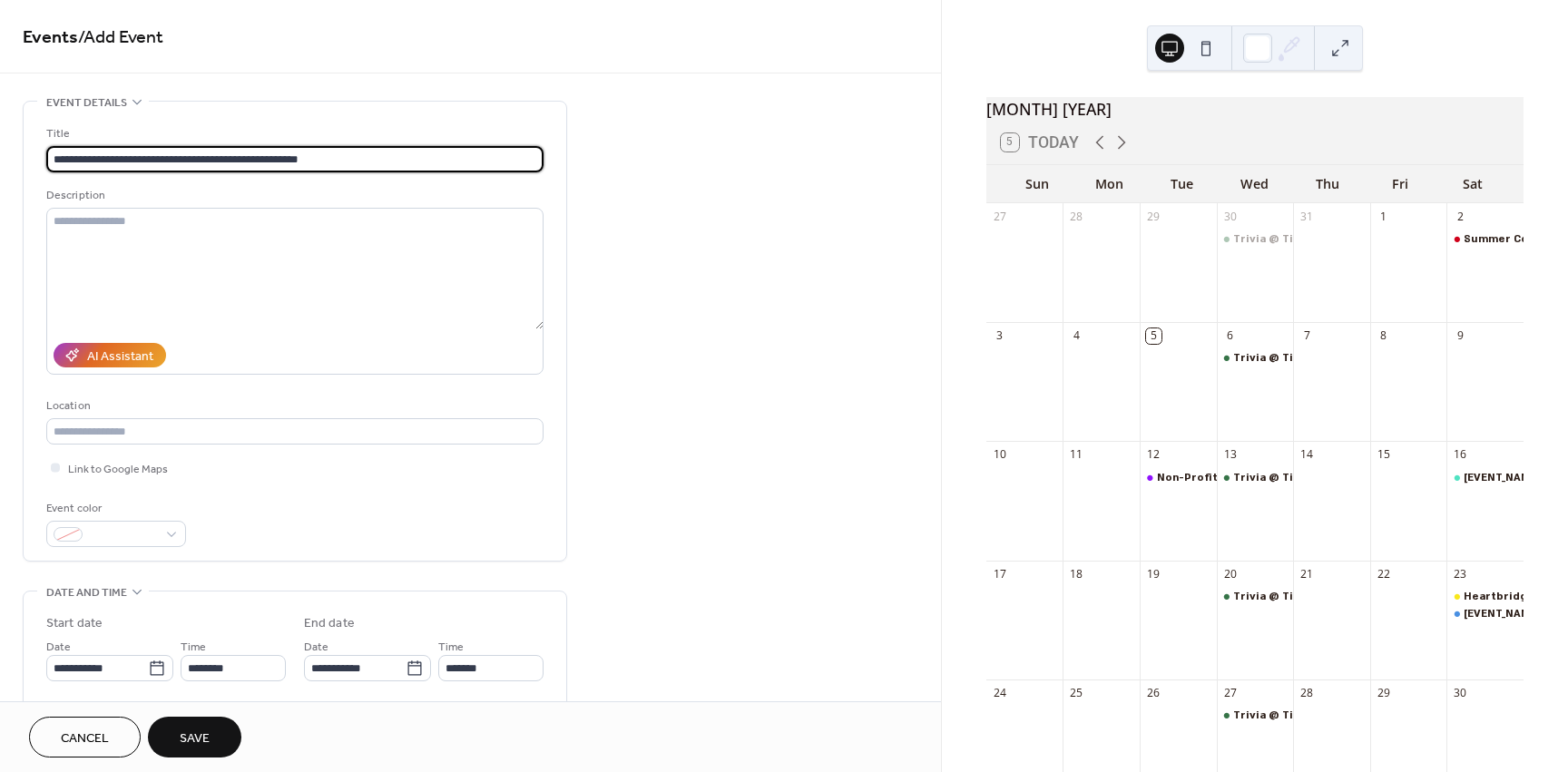 type on "**********" 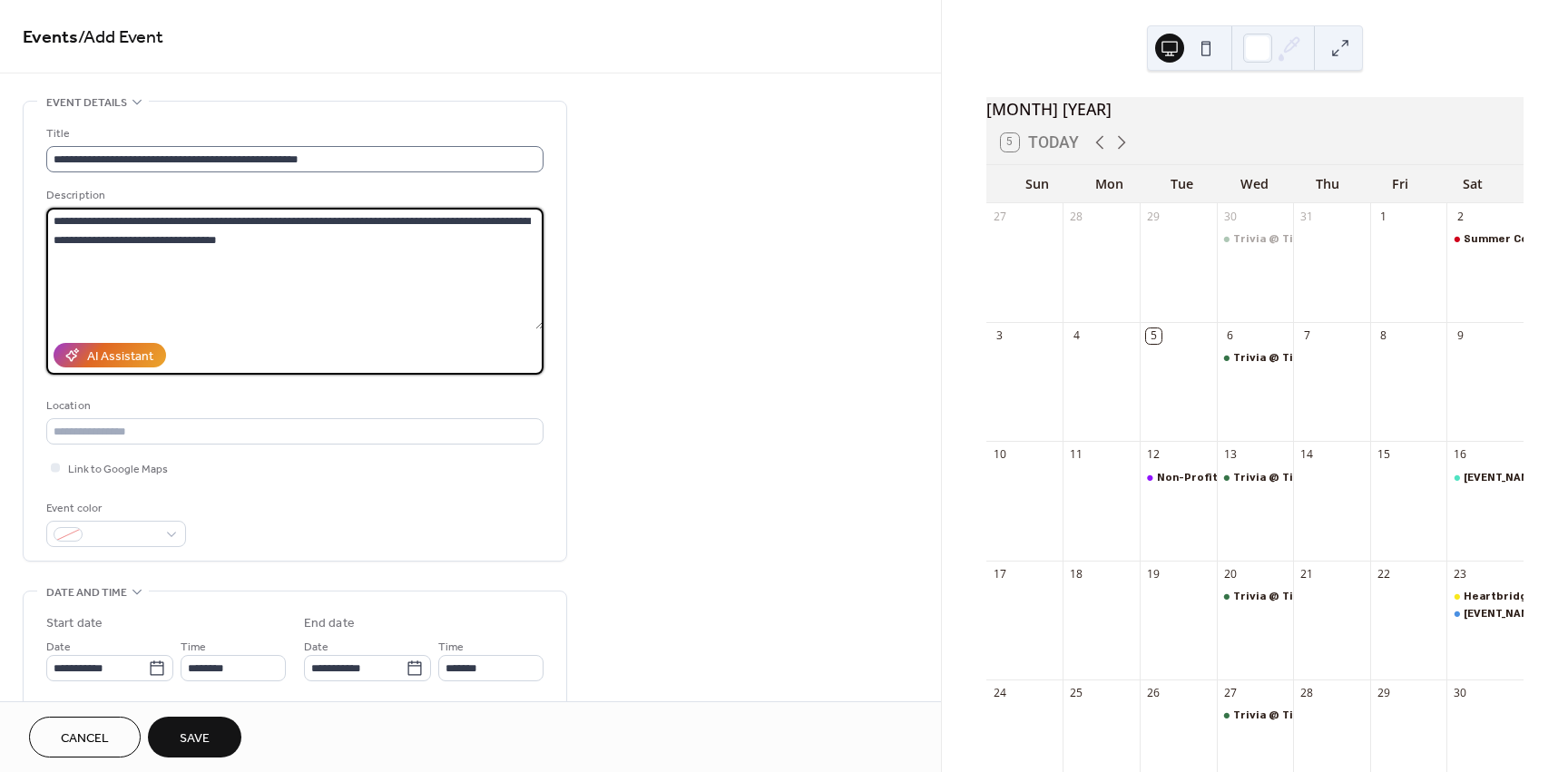type on "**********" 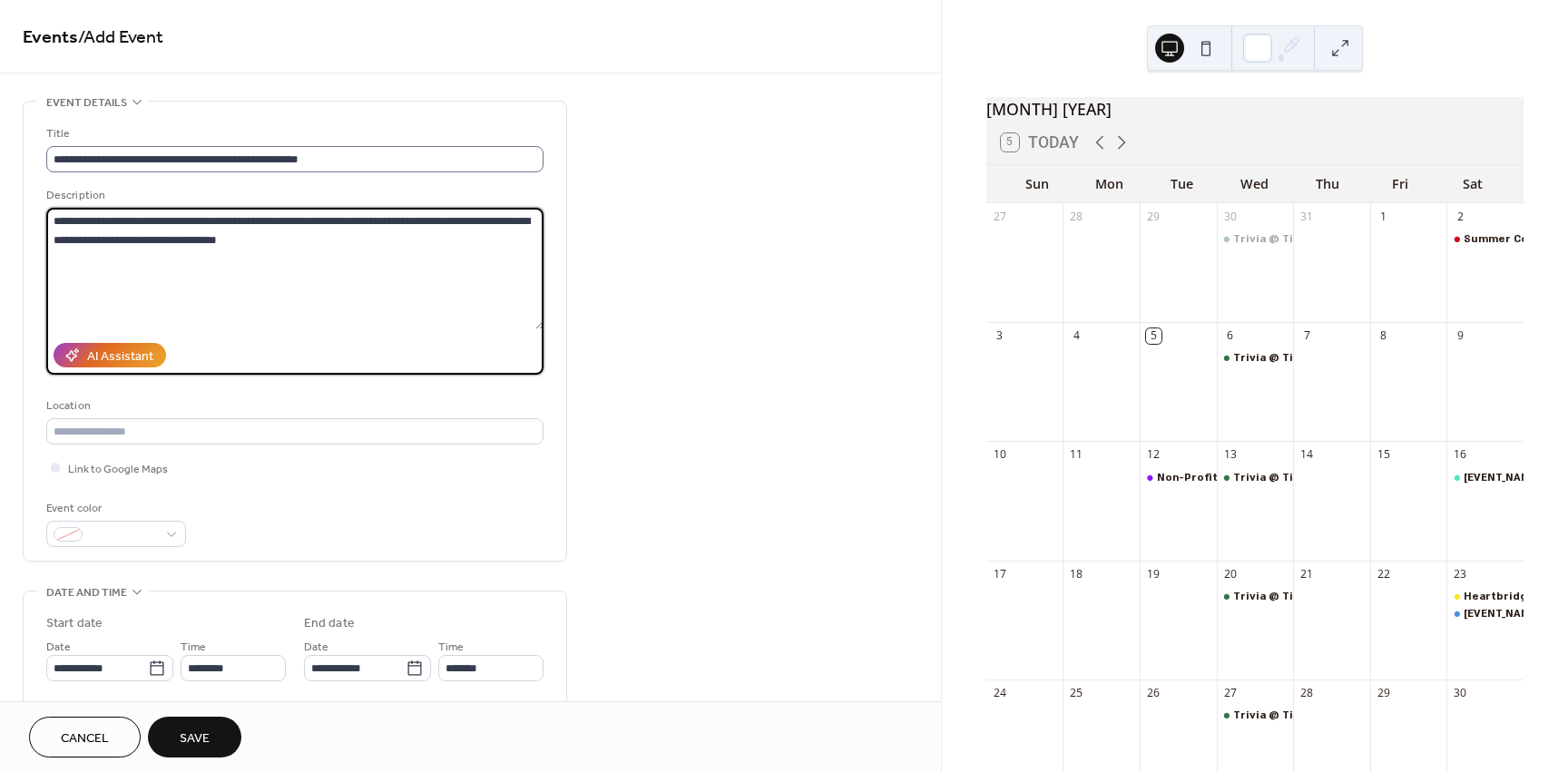 type 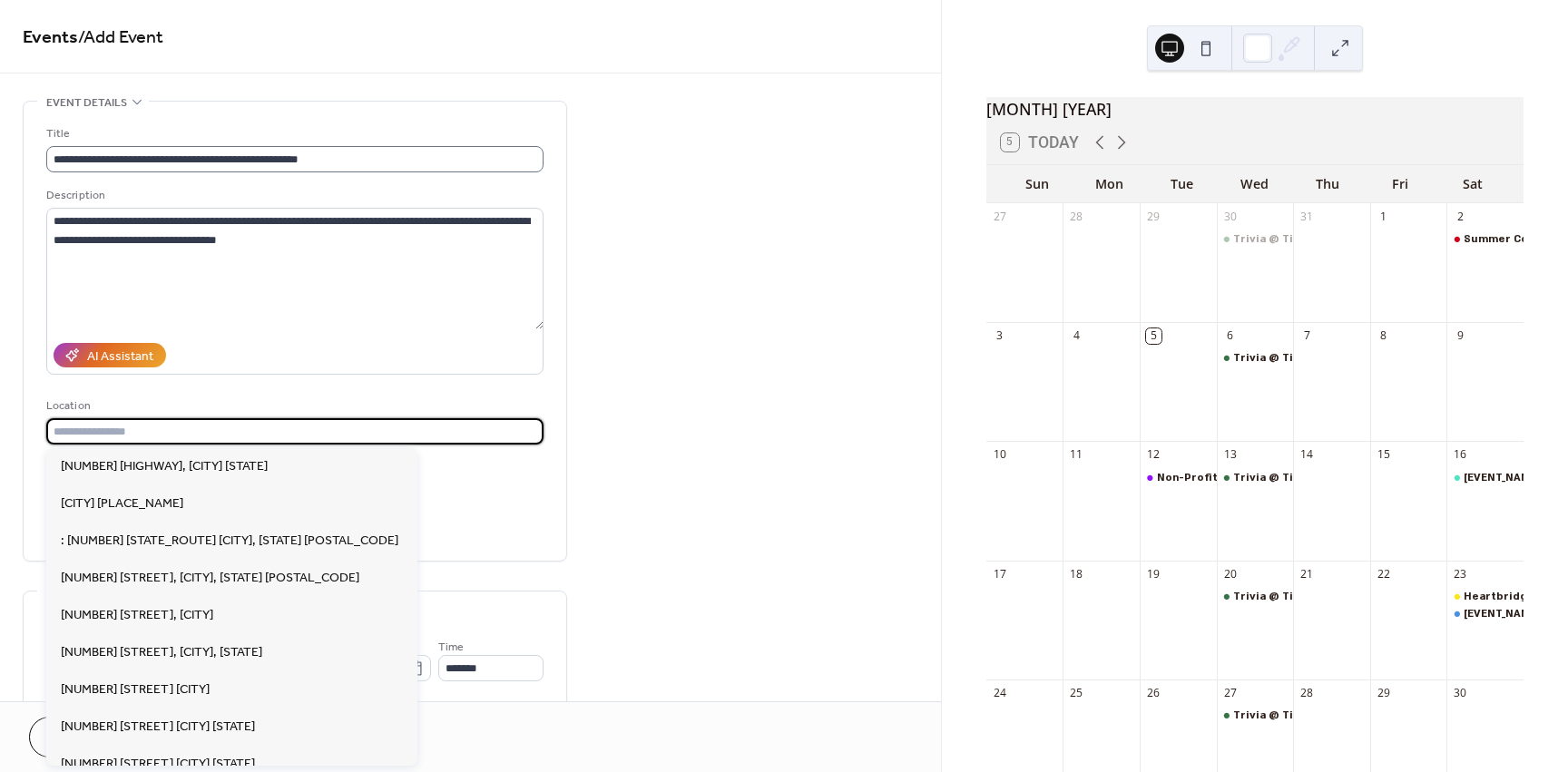type on "*" 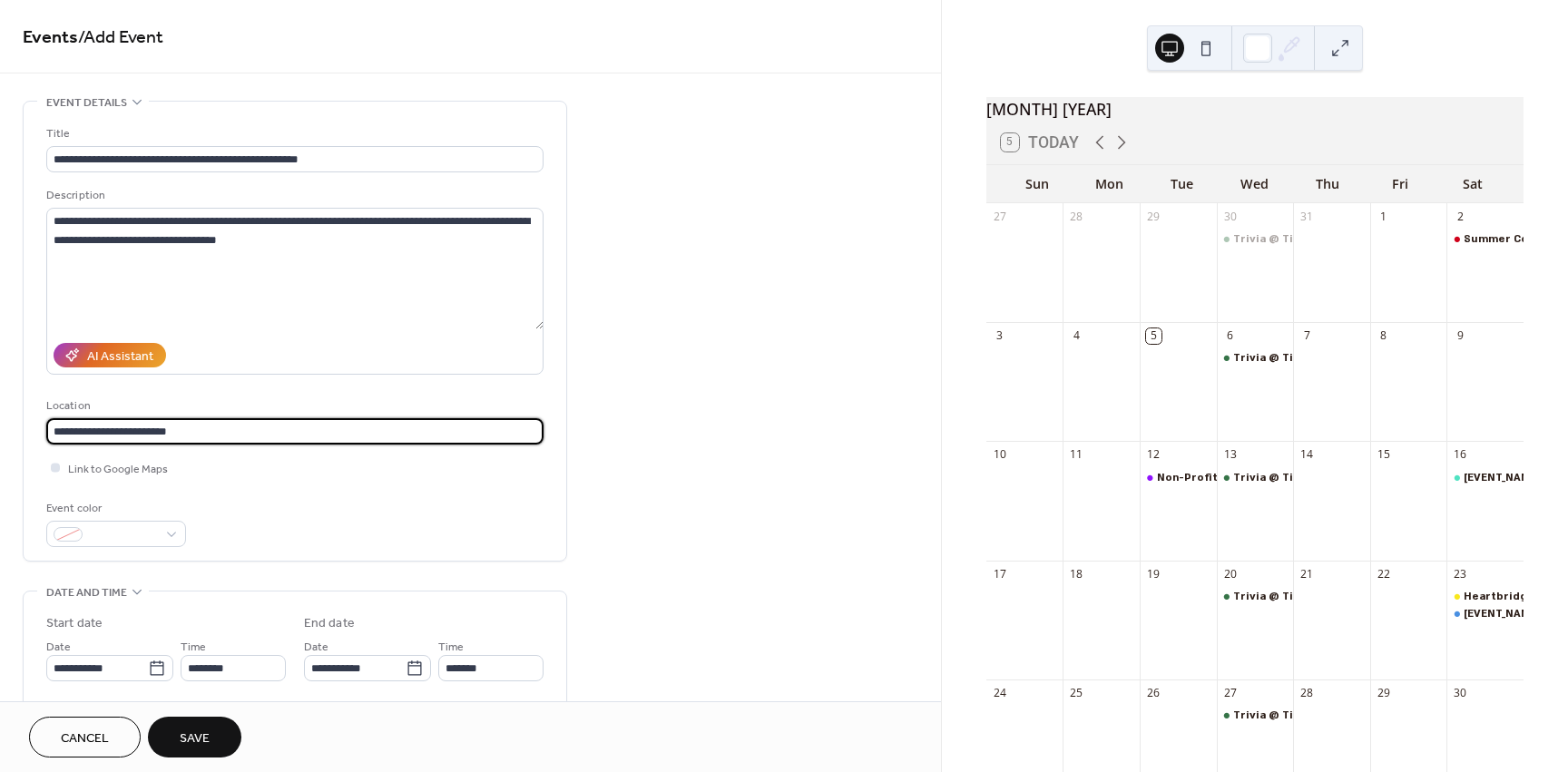 type on "**********" 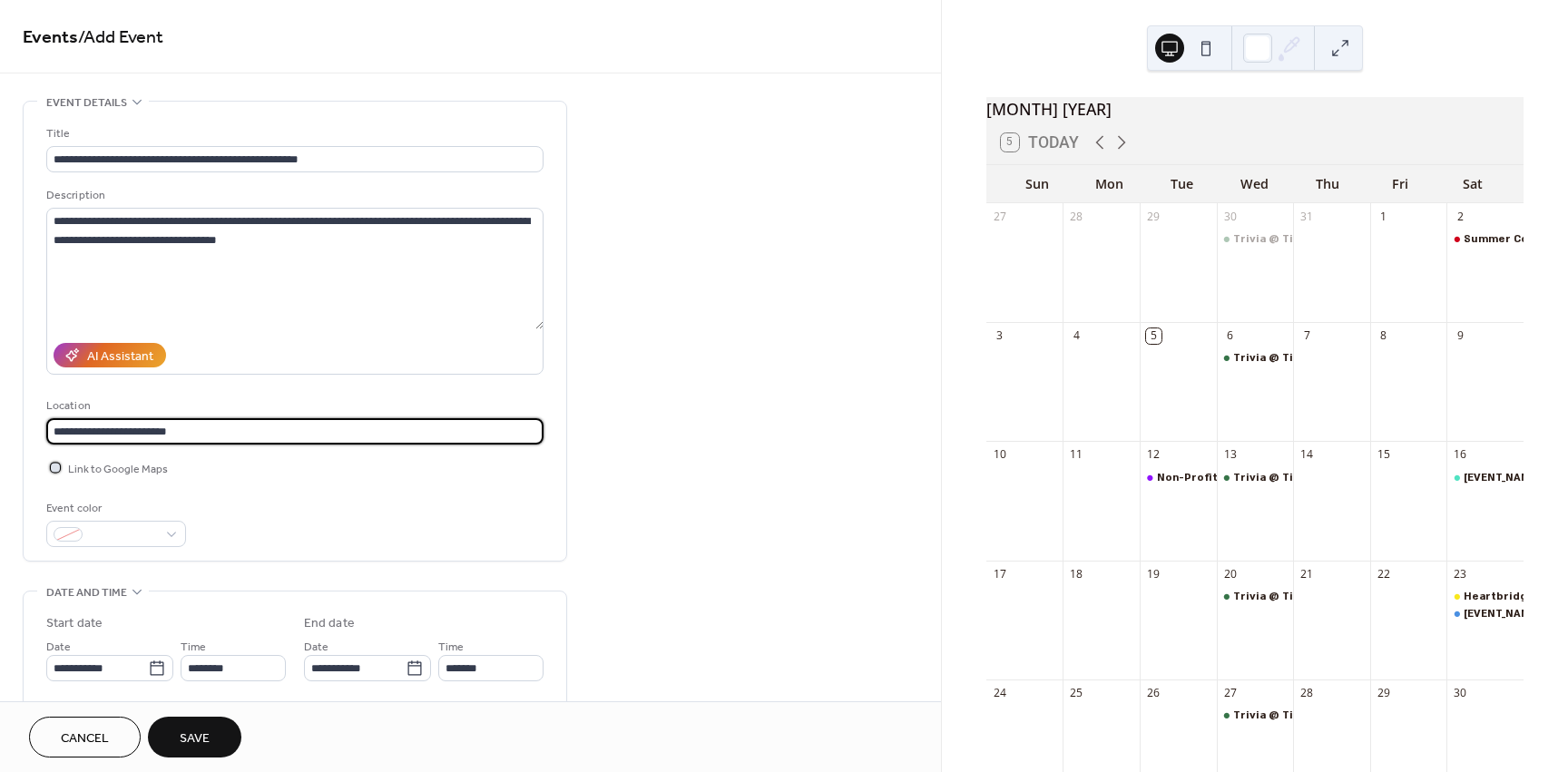 click on "Link to Google Maps" at bounding box center [118, 469] 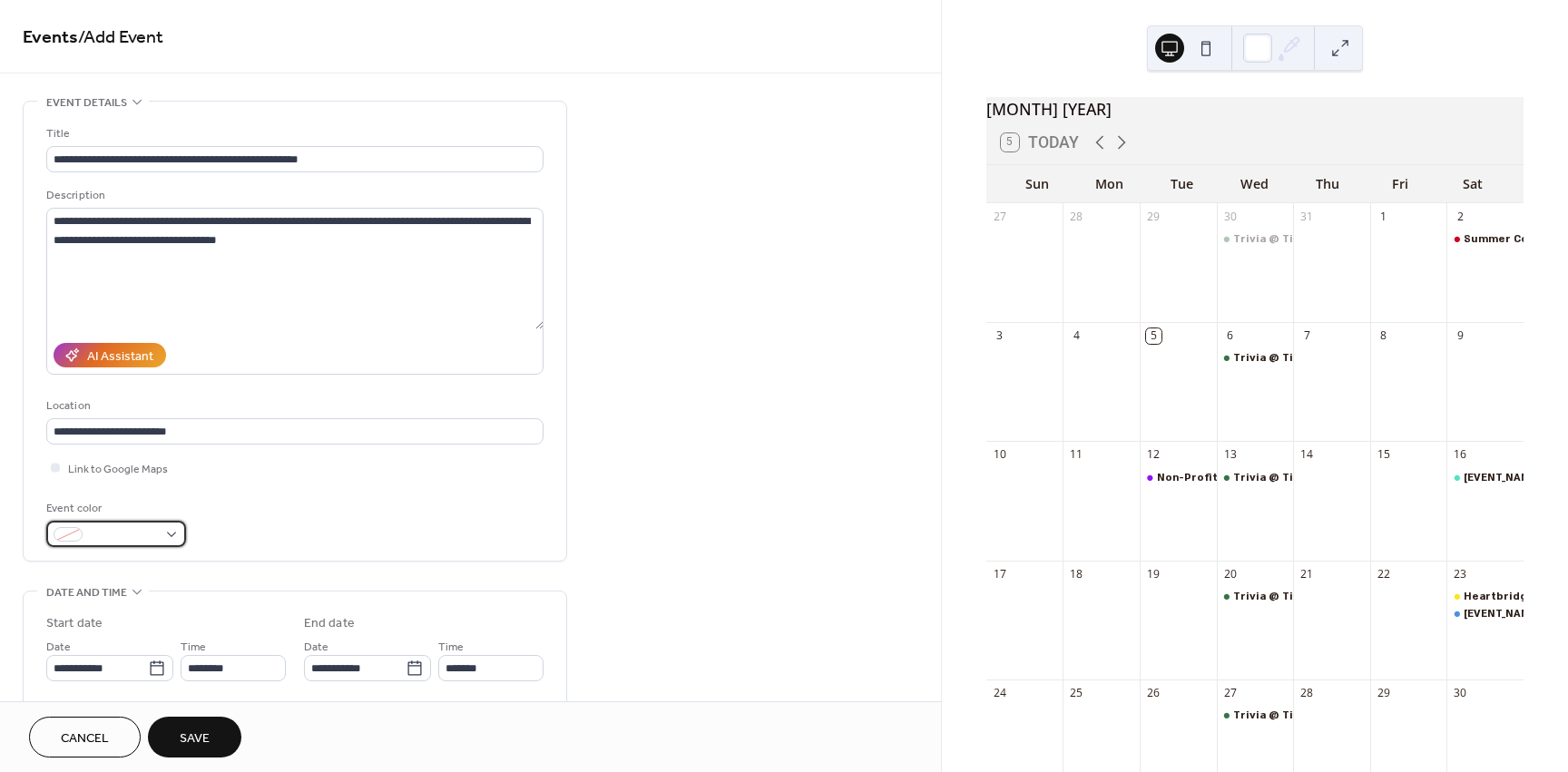 click at bounding box center [116, 533] 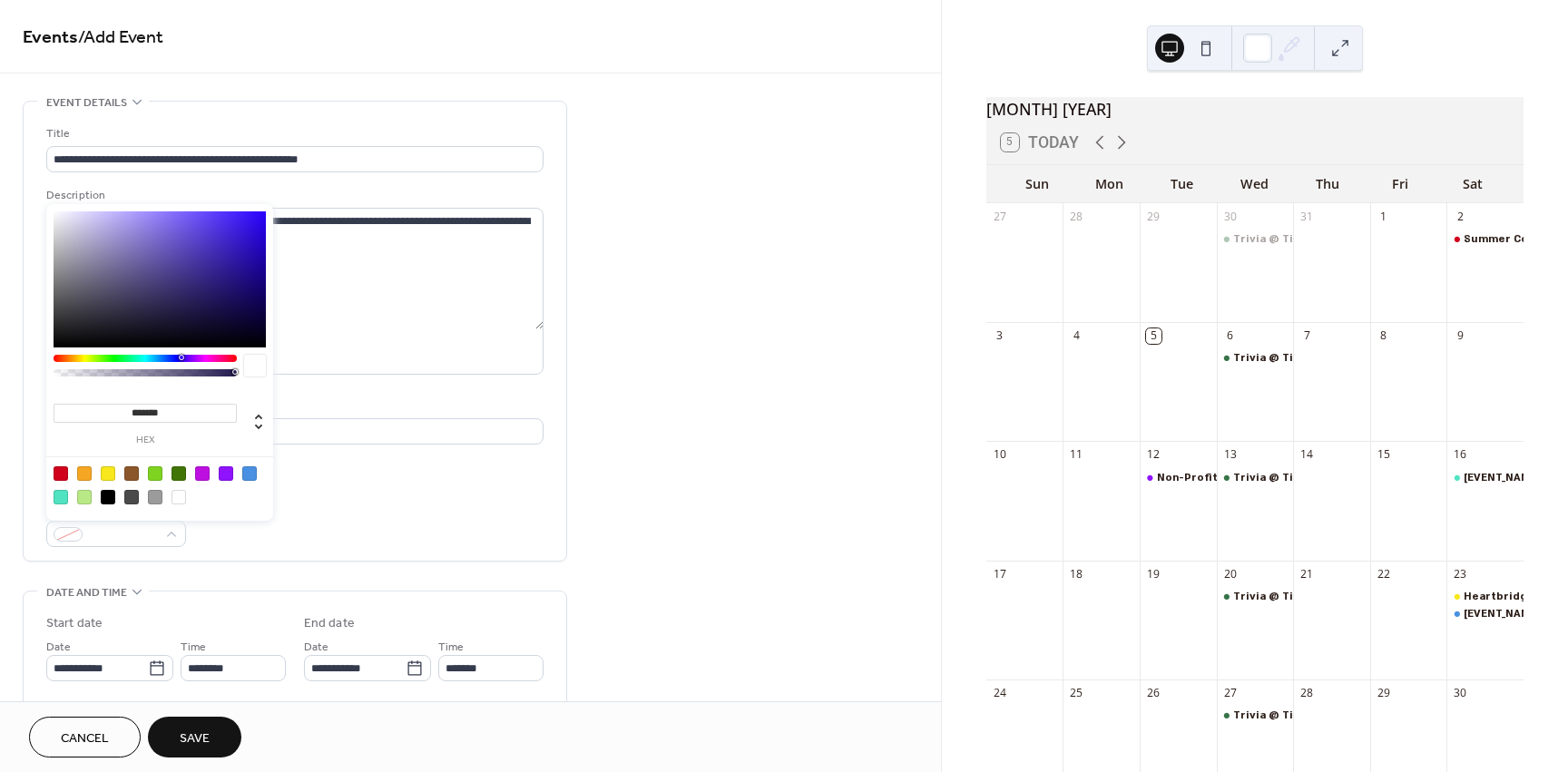 click at bounding box center [250, 474] 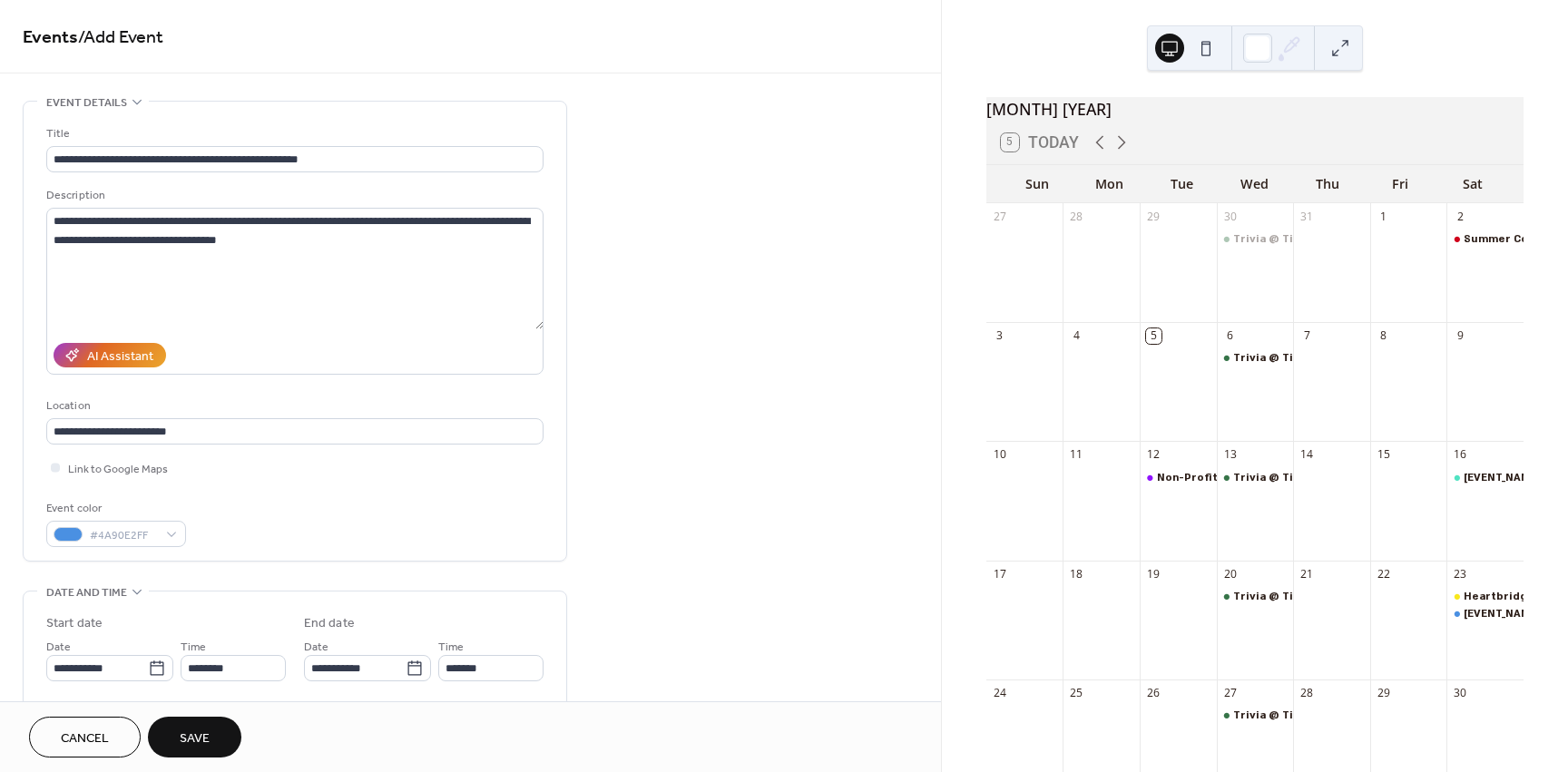 click on "Link to Google Maps" at bounding box center (295, 467) 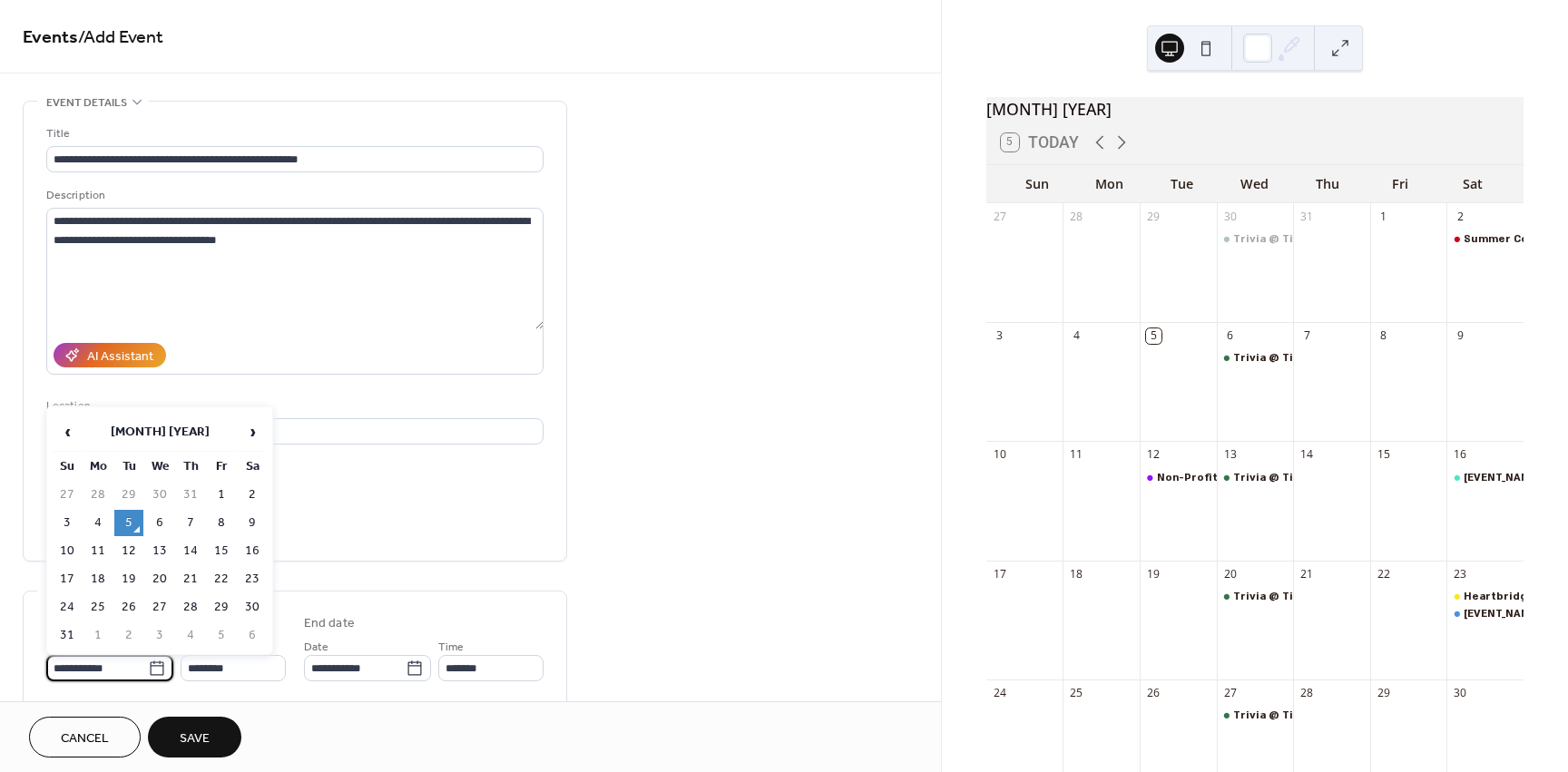 click on "**********" at bounding box center (97, 668) 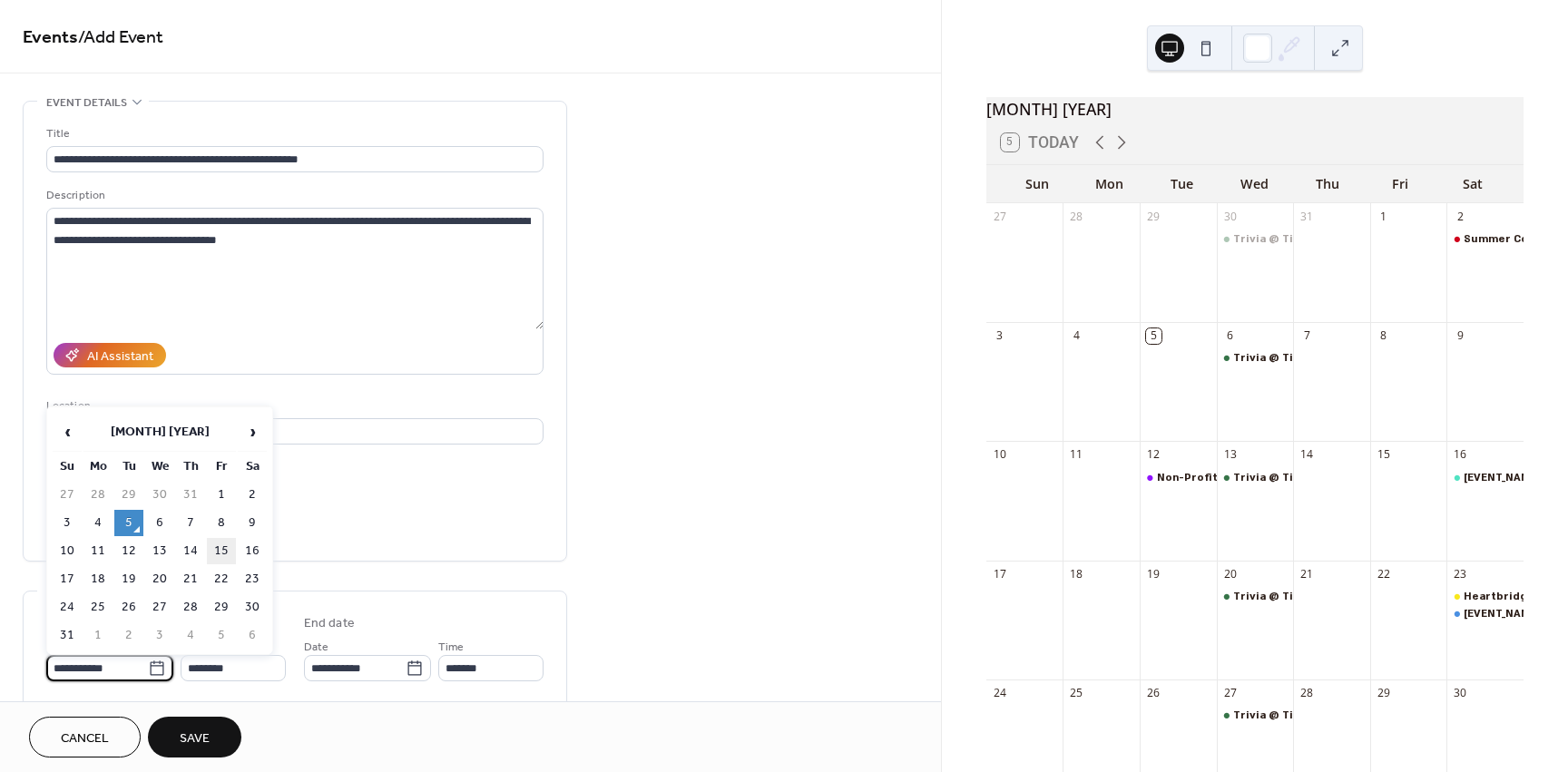 click on "15" at bounding box center (221, 551) 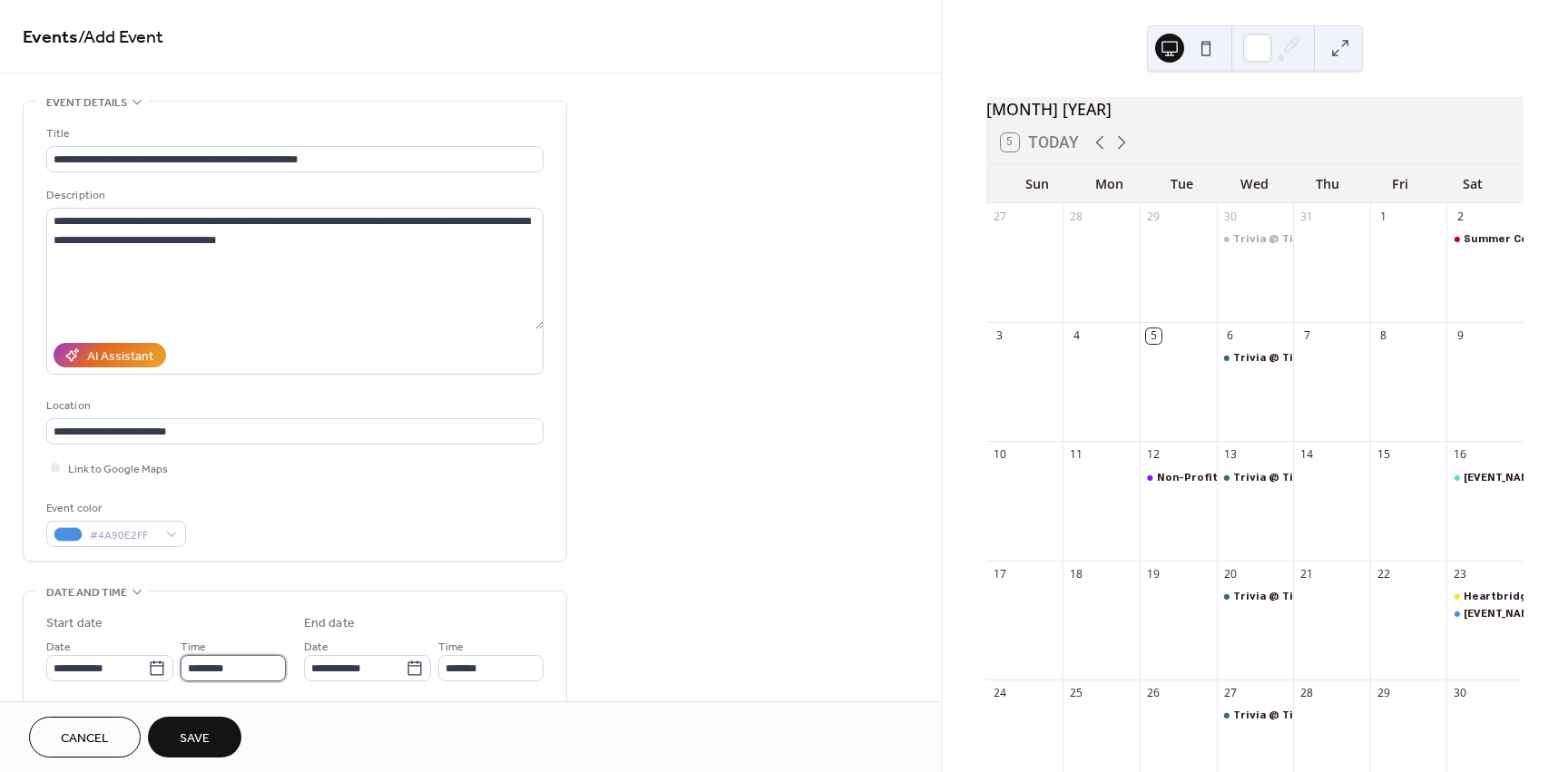 click on "********" at bounding box center [233, 668] 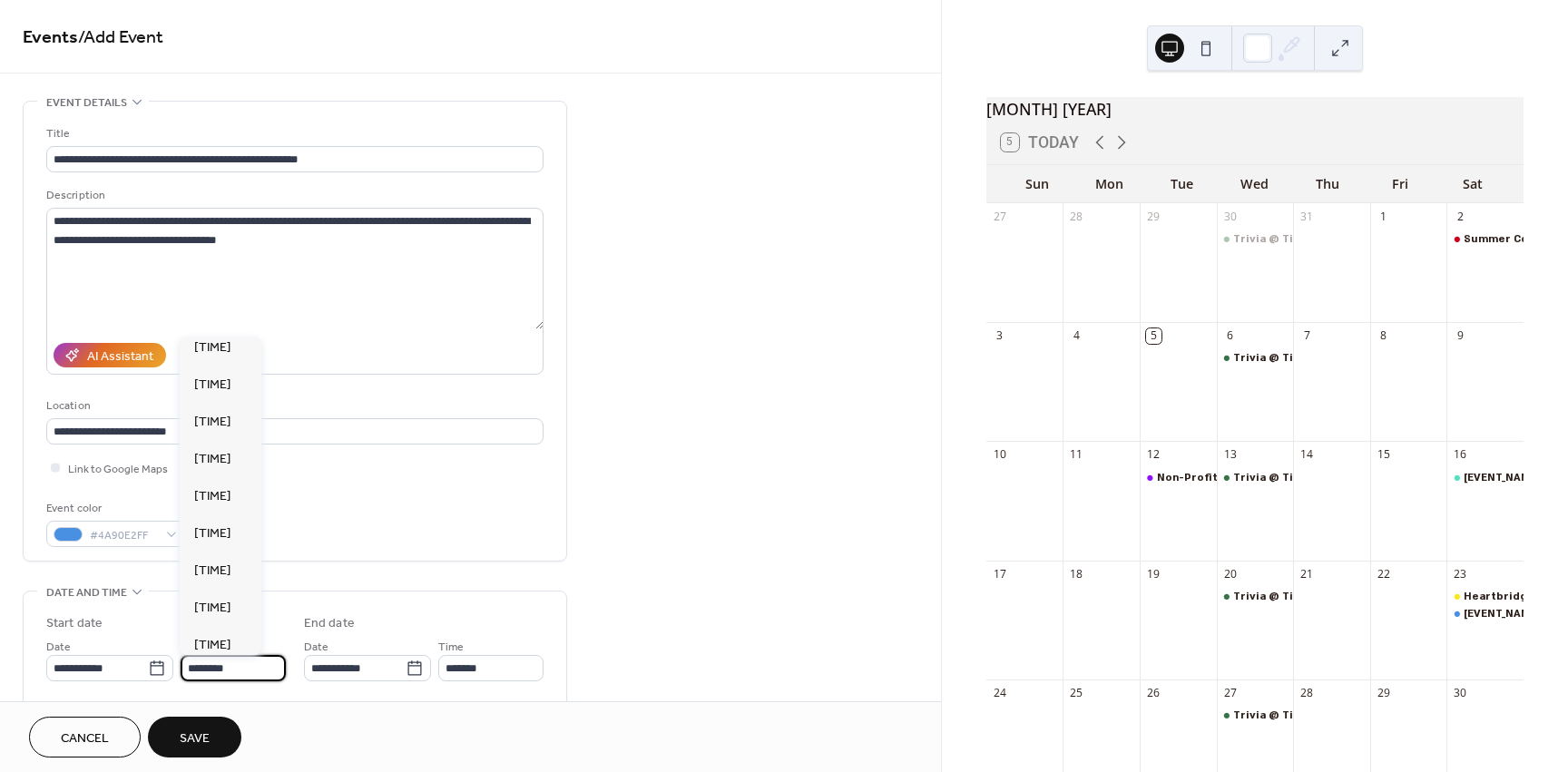 scroll, scrollTop: 2511, scrollLeft: 0, axis: vertical 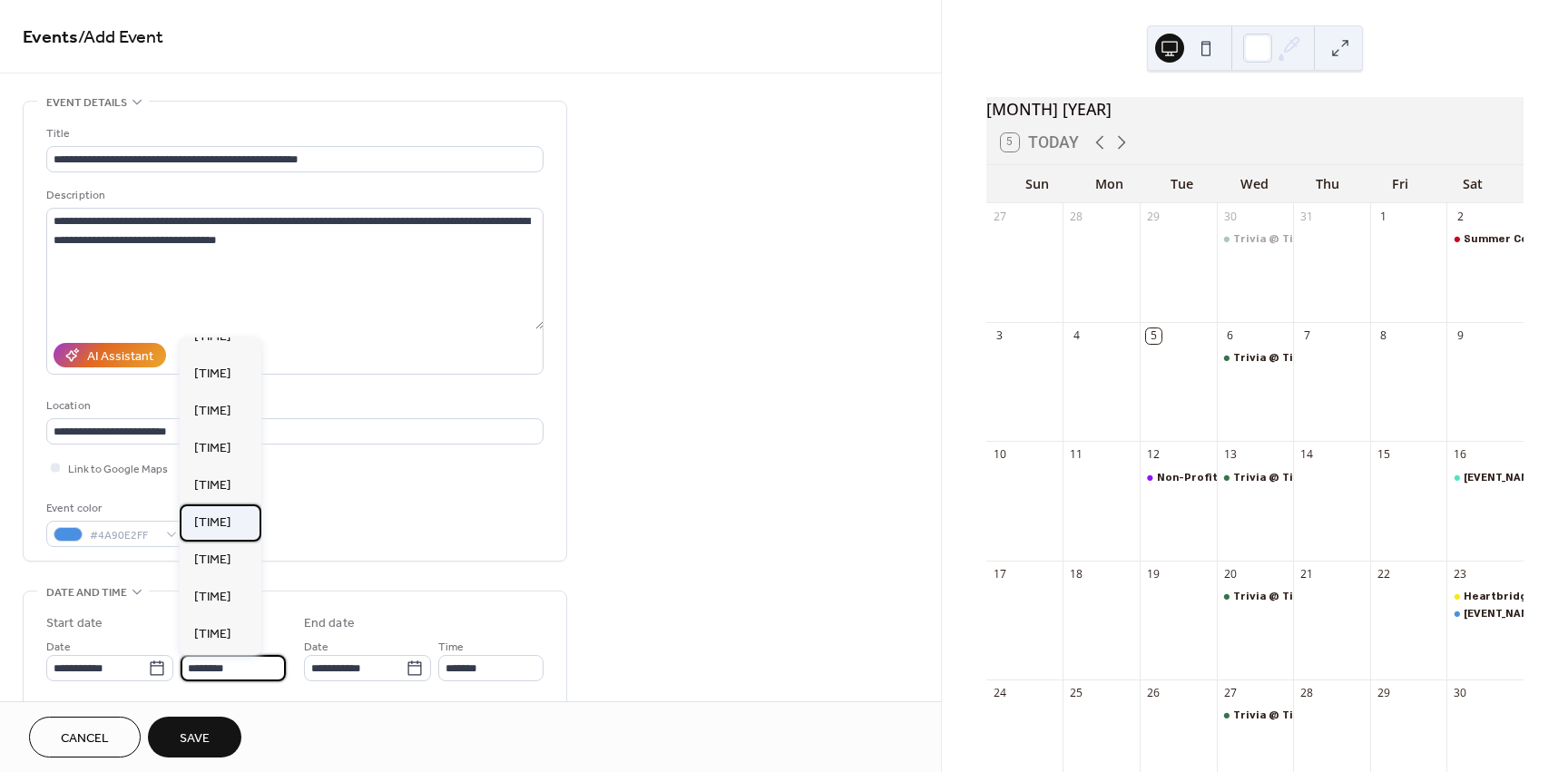 click on "[TIME]" at bounding box center [212, 523] 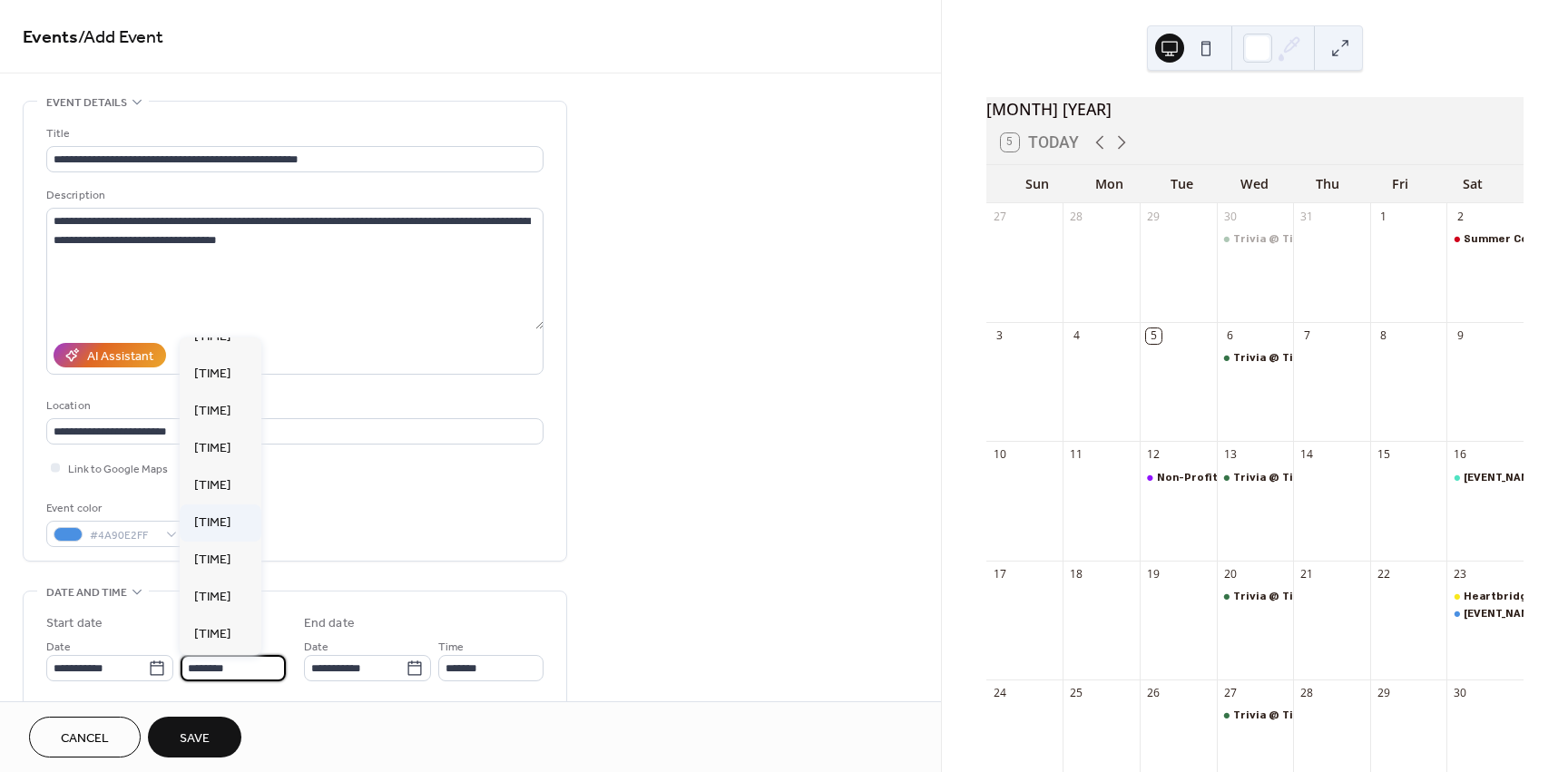 type on "*******" 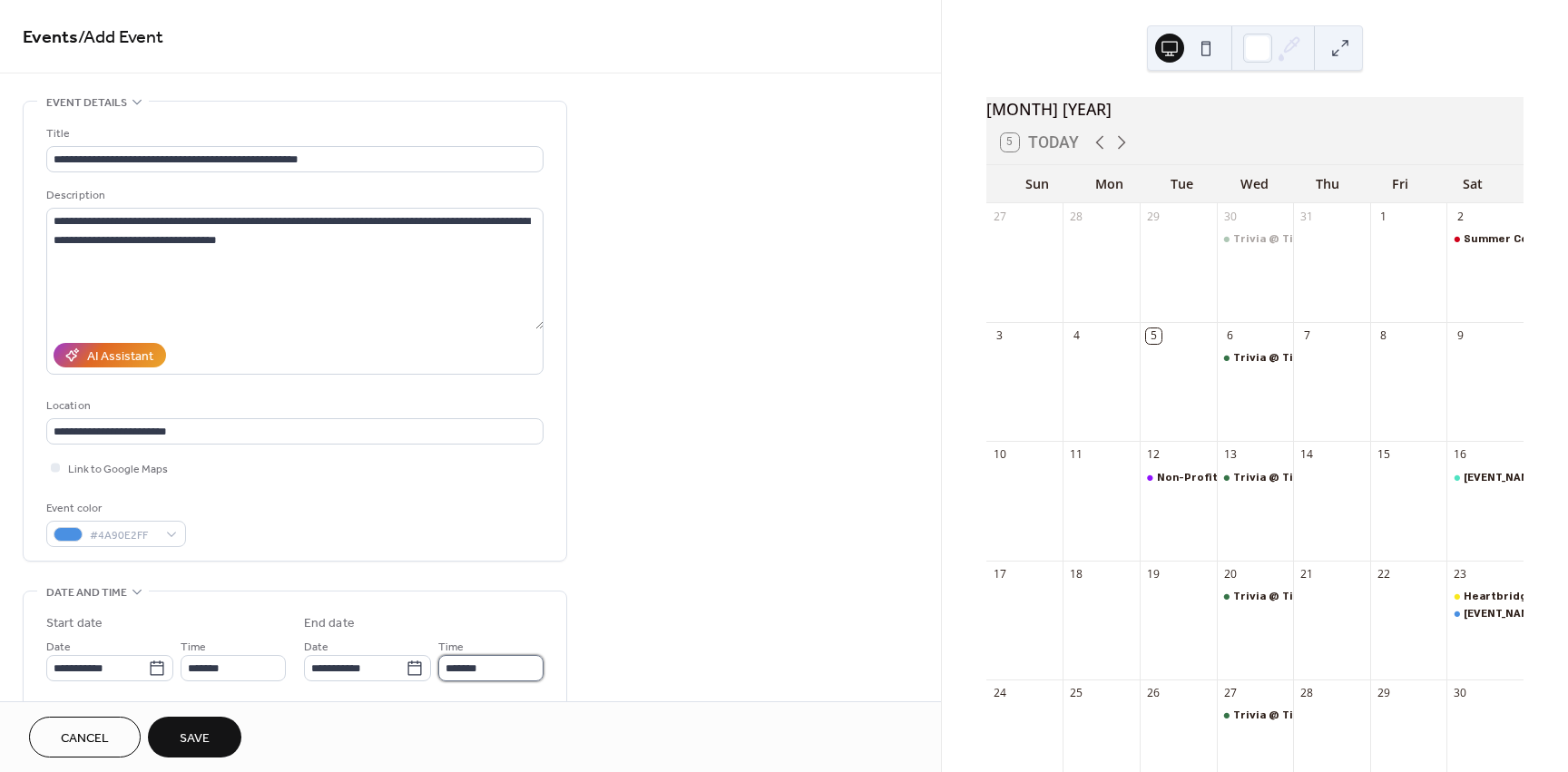 click on "*******" at bounding box center [491, 668] 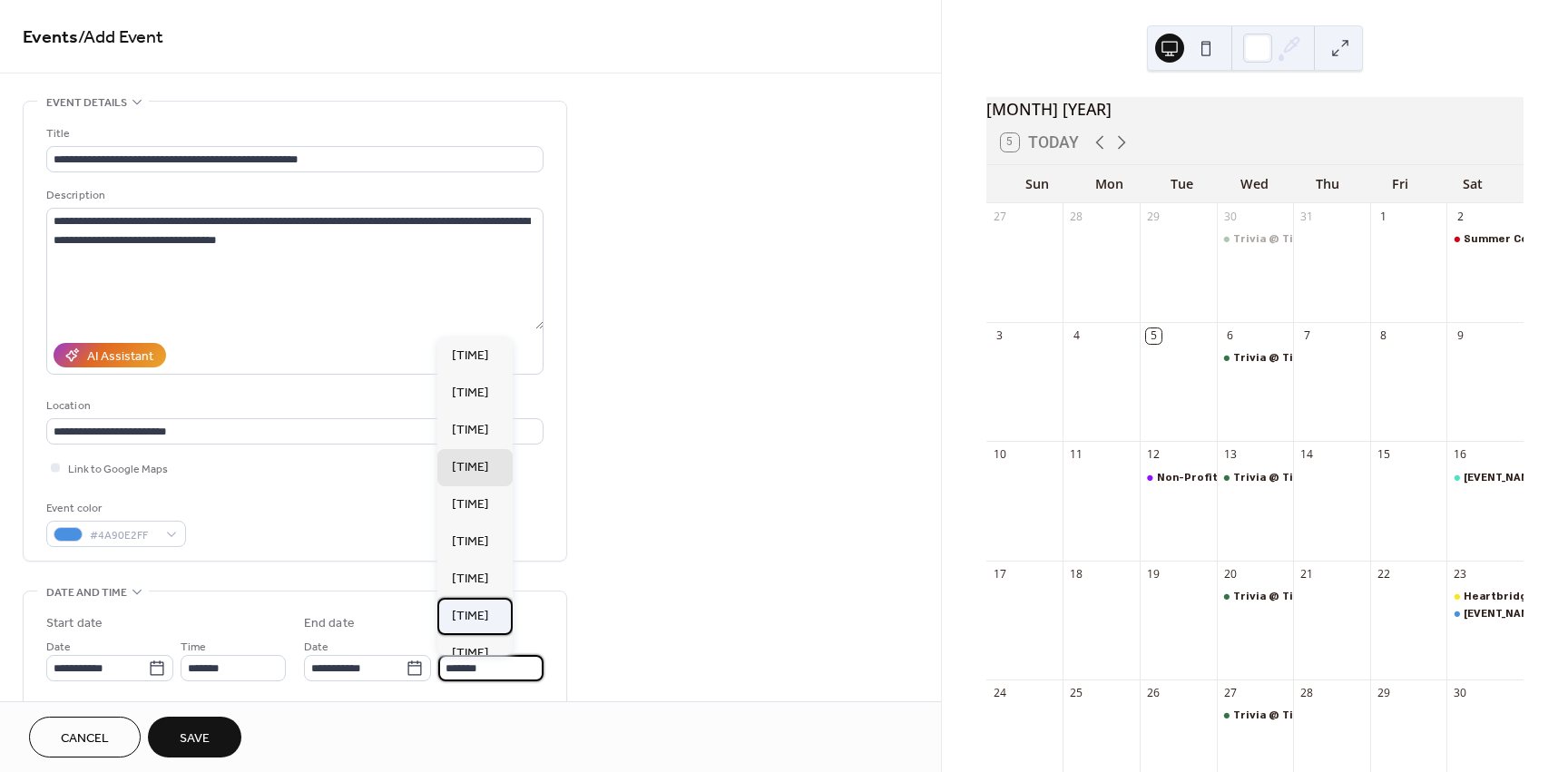 click on "[TIME]" at bounding box center (470, 616) 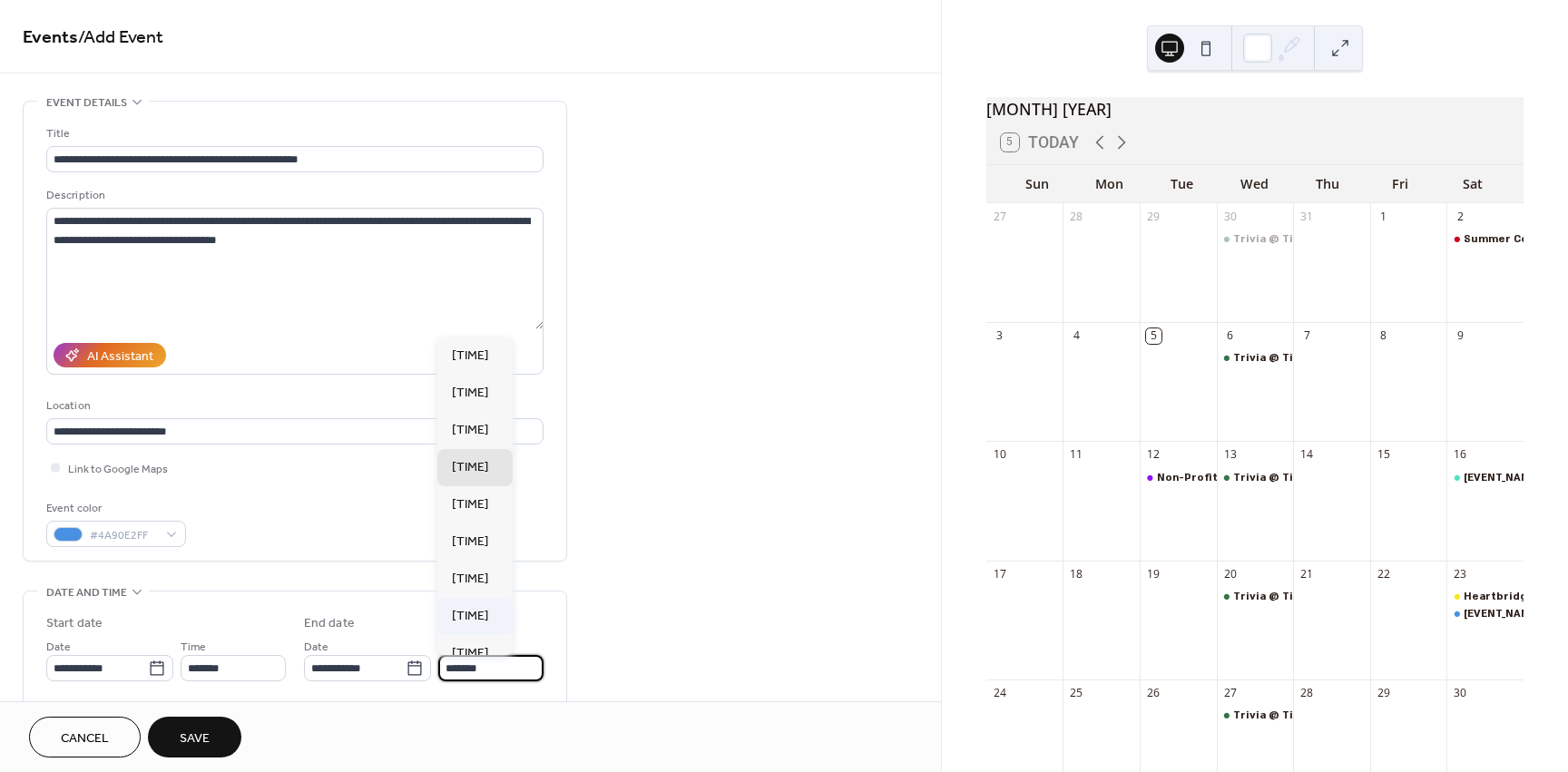 type on "*******" 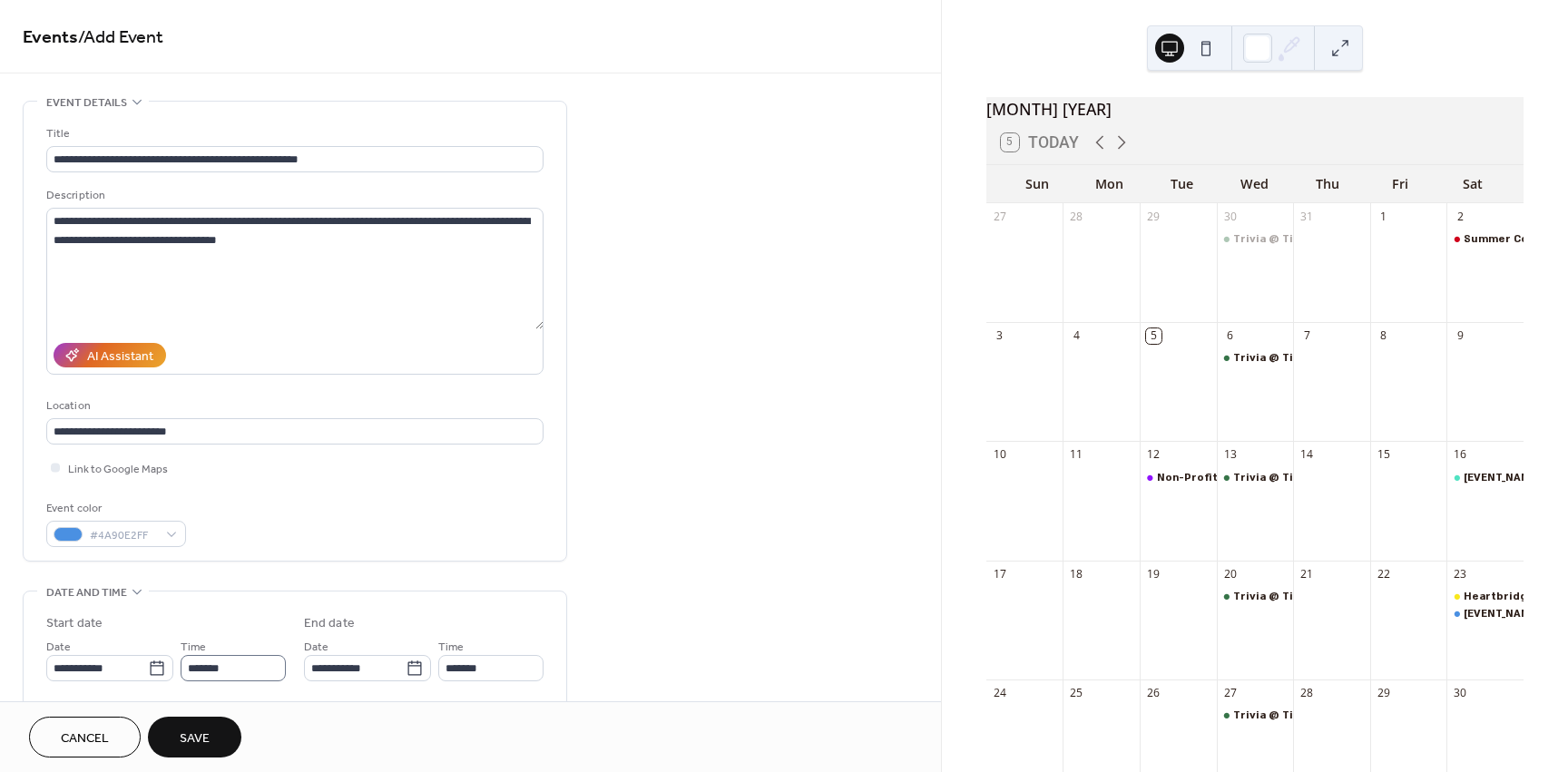 scroll, scrollTop: 1, scrollLeft: 0, axis: vertical 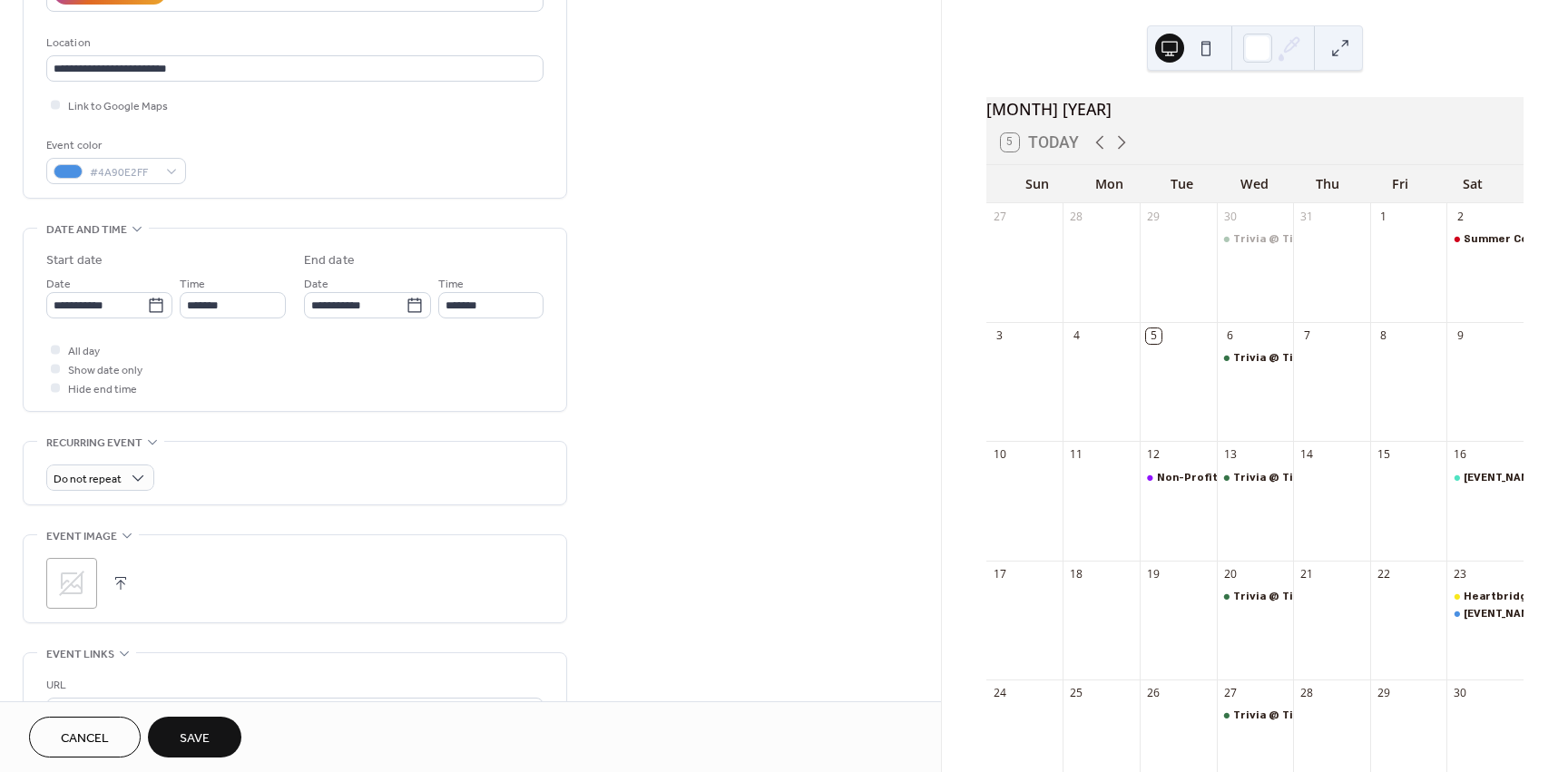 click 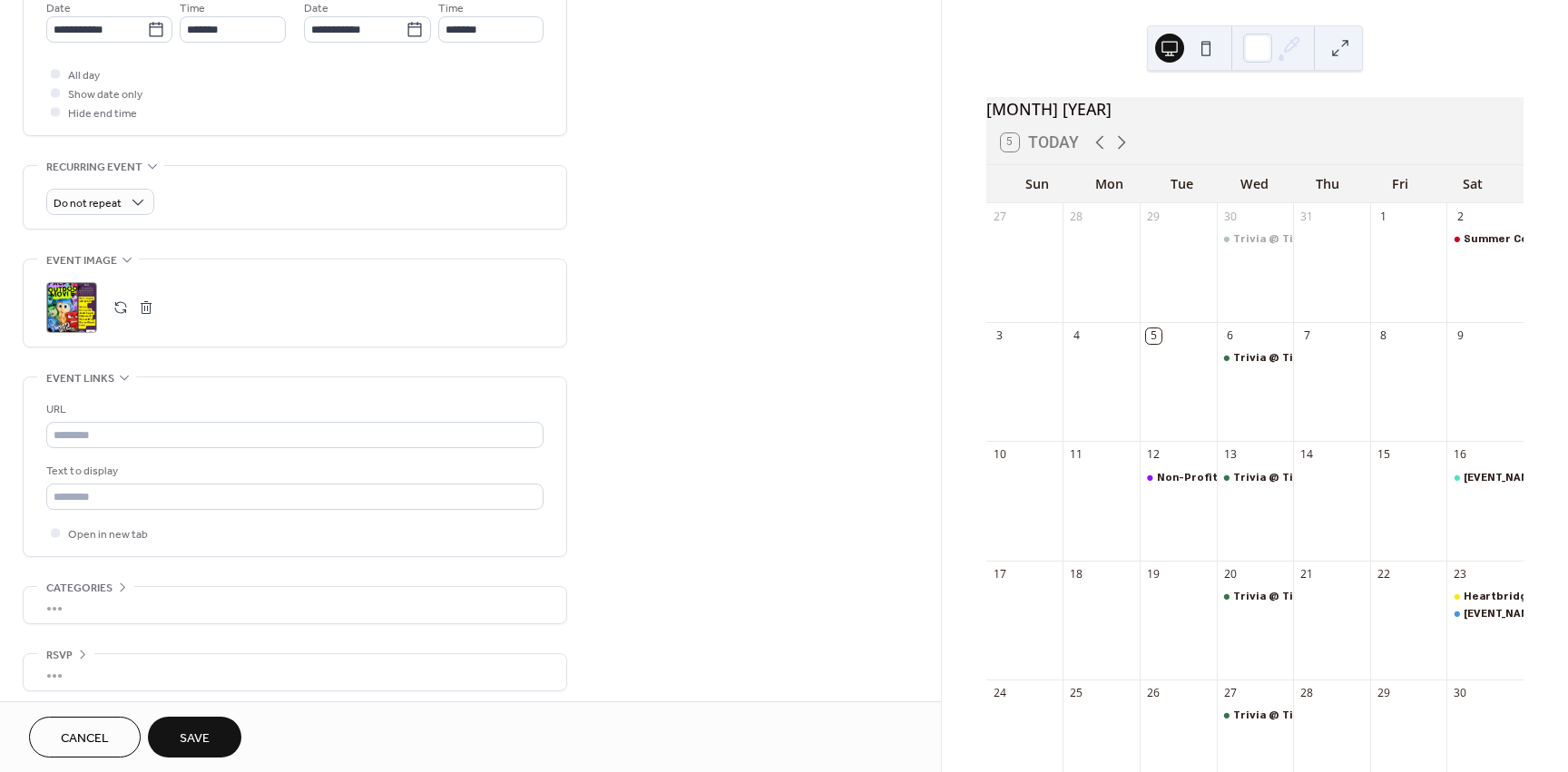 scroll, scrollTop: 647, scrollLeft: 0, axis: vertical 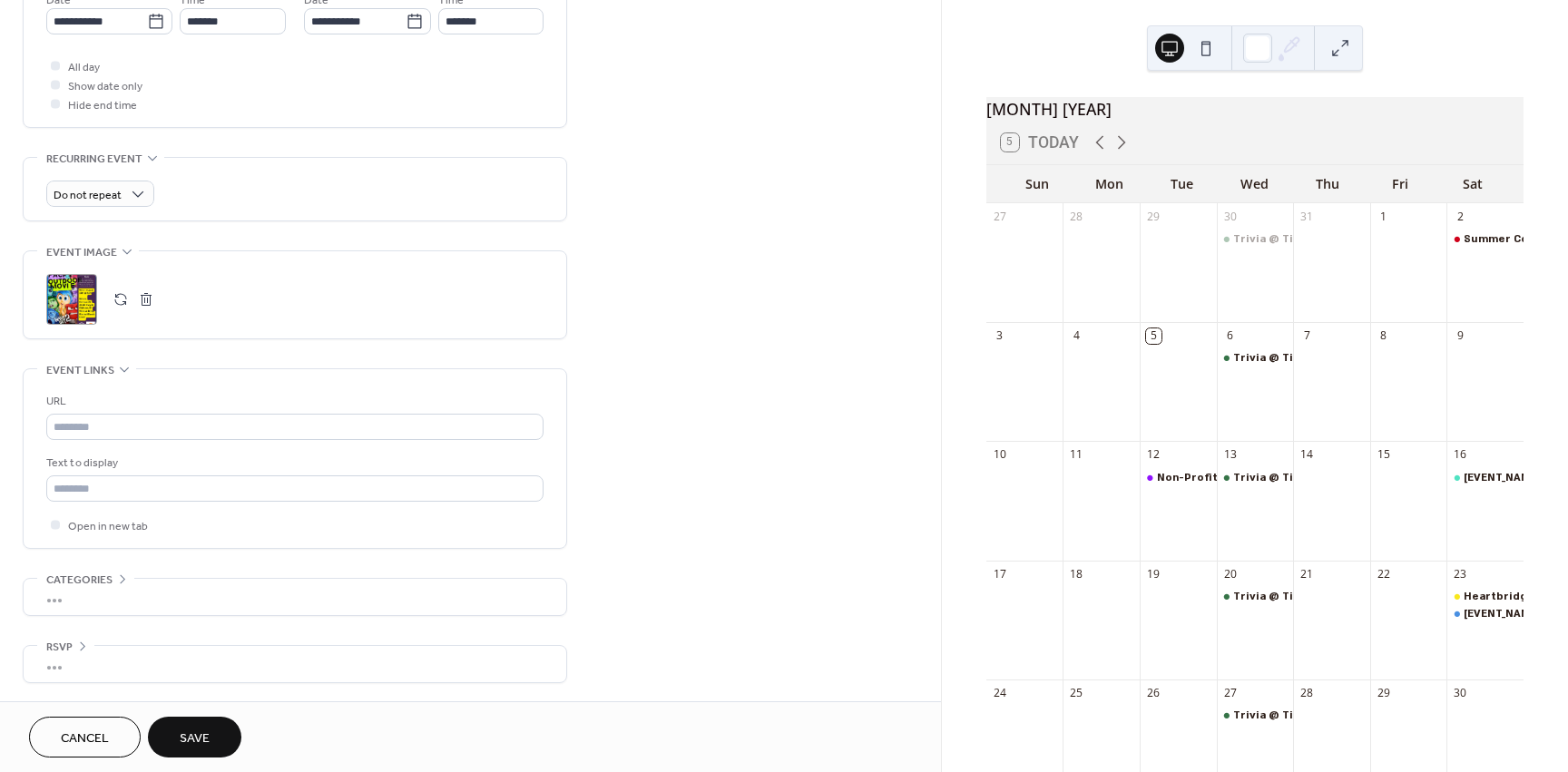 click on "Save" at bounding box center (194, 737) 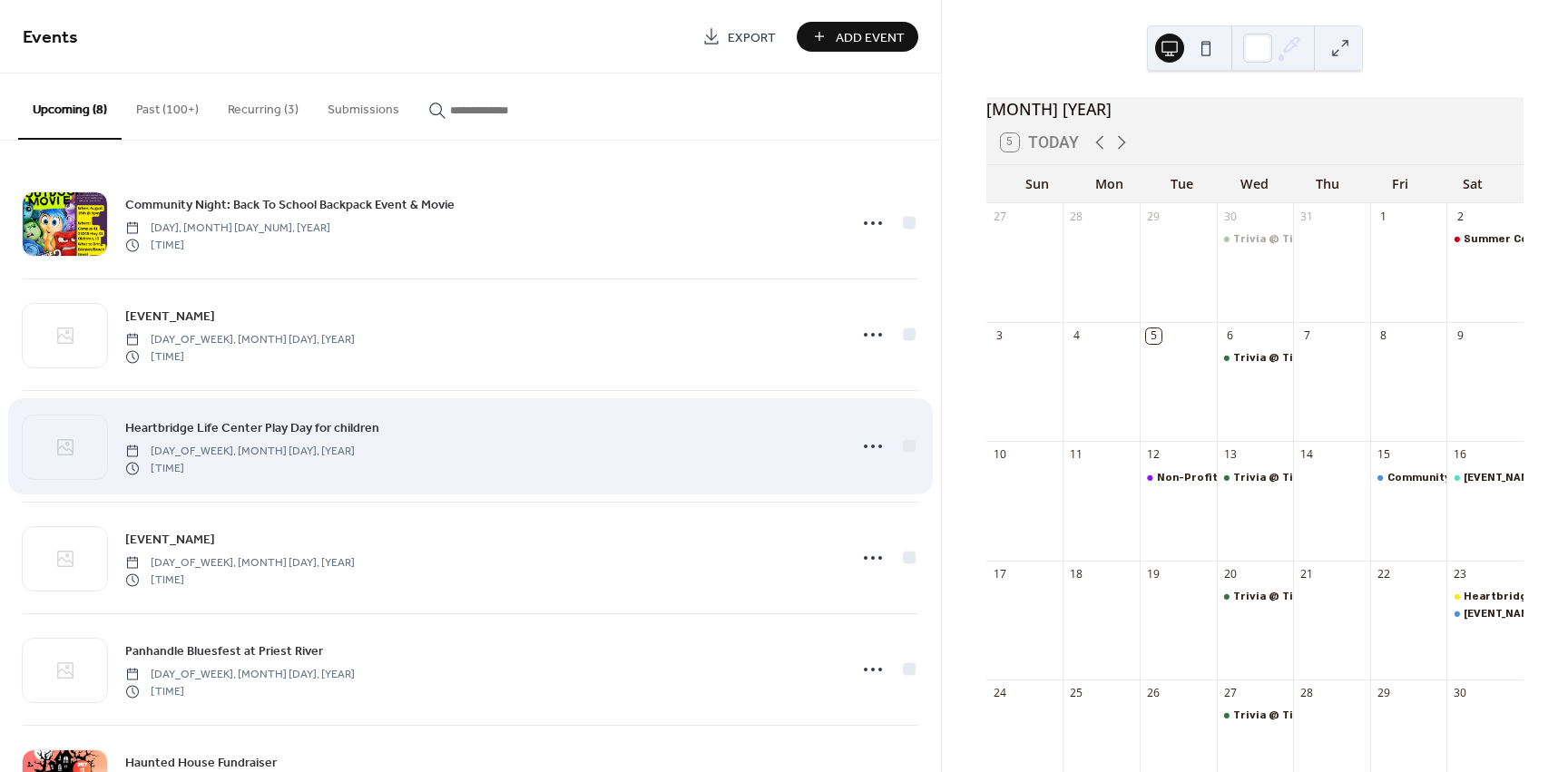 scroll, scrollTop: 315, scrollLeft: 0, axis: vertical 